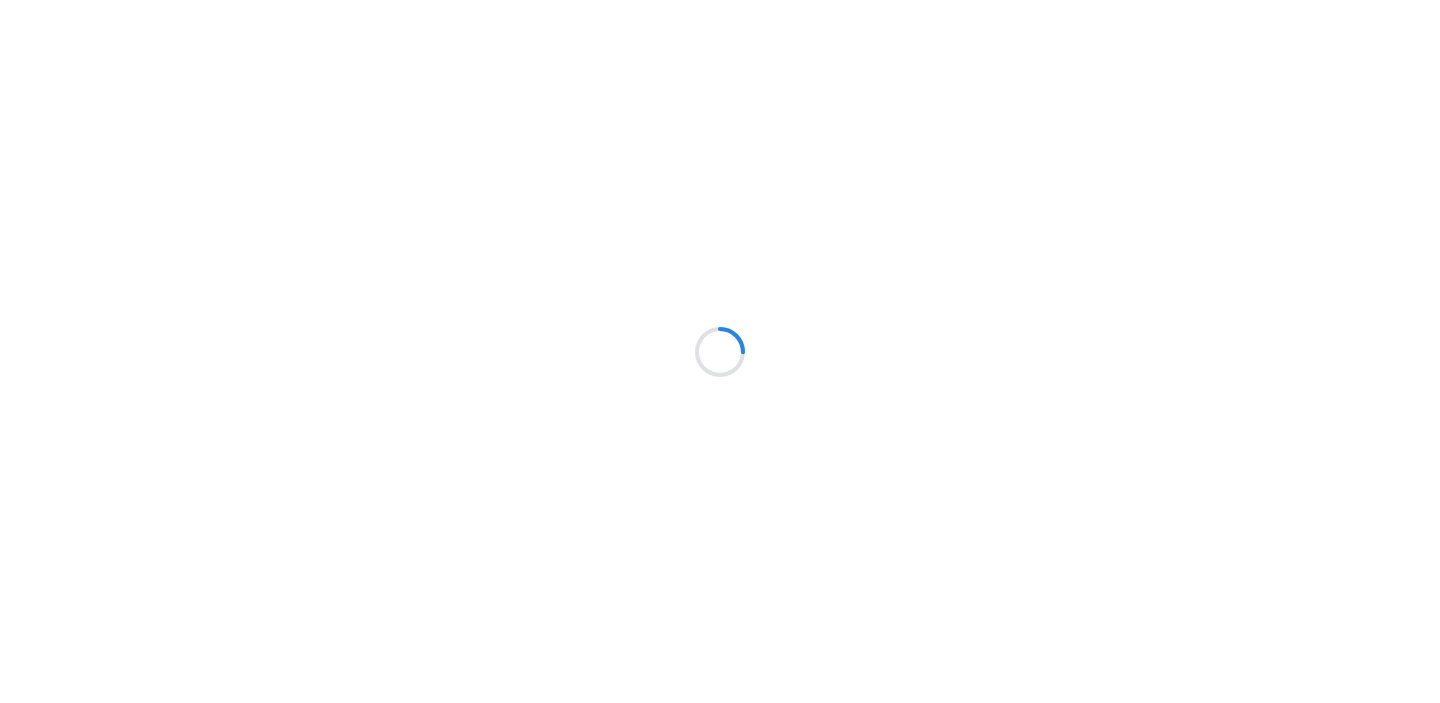 scroll, scrollTop: 0, scrollLeft: 0, axis: both 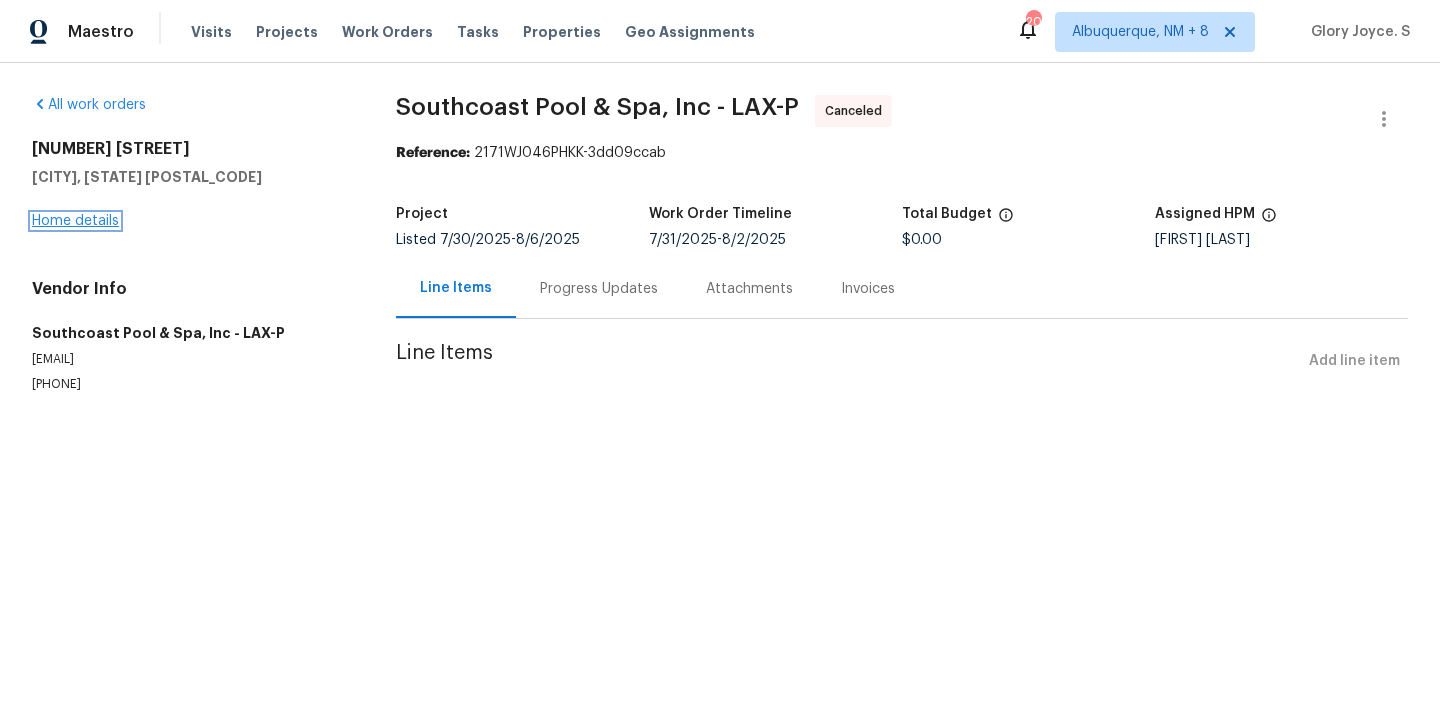 click on "Home details" at bounding box center [75, 221] 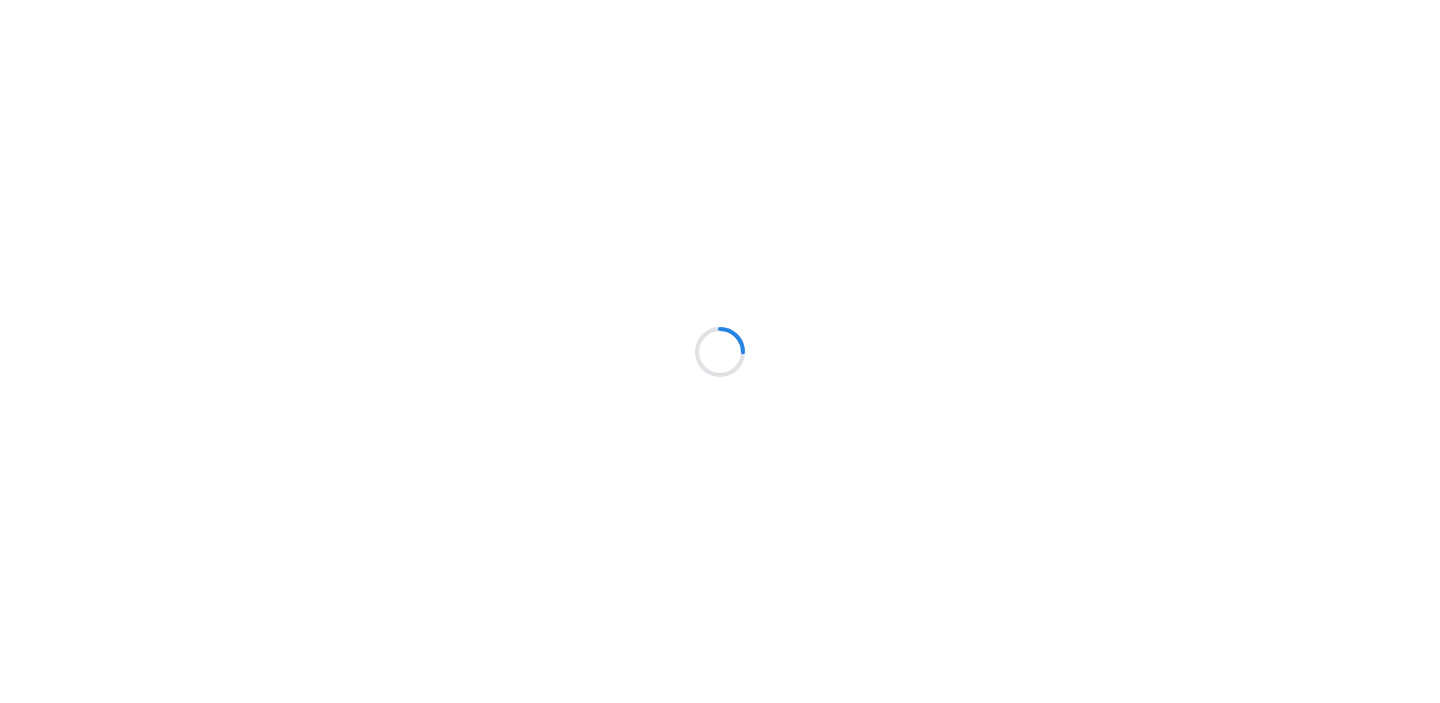 scroll, scrollTop: 0, scrollLeft: 0, axis: both 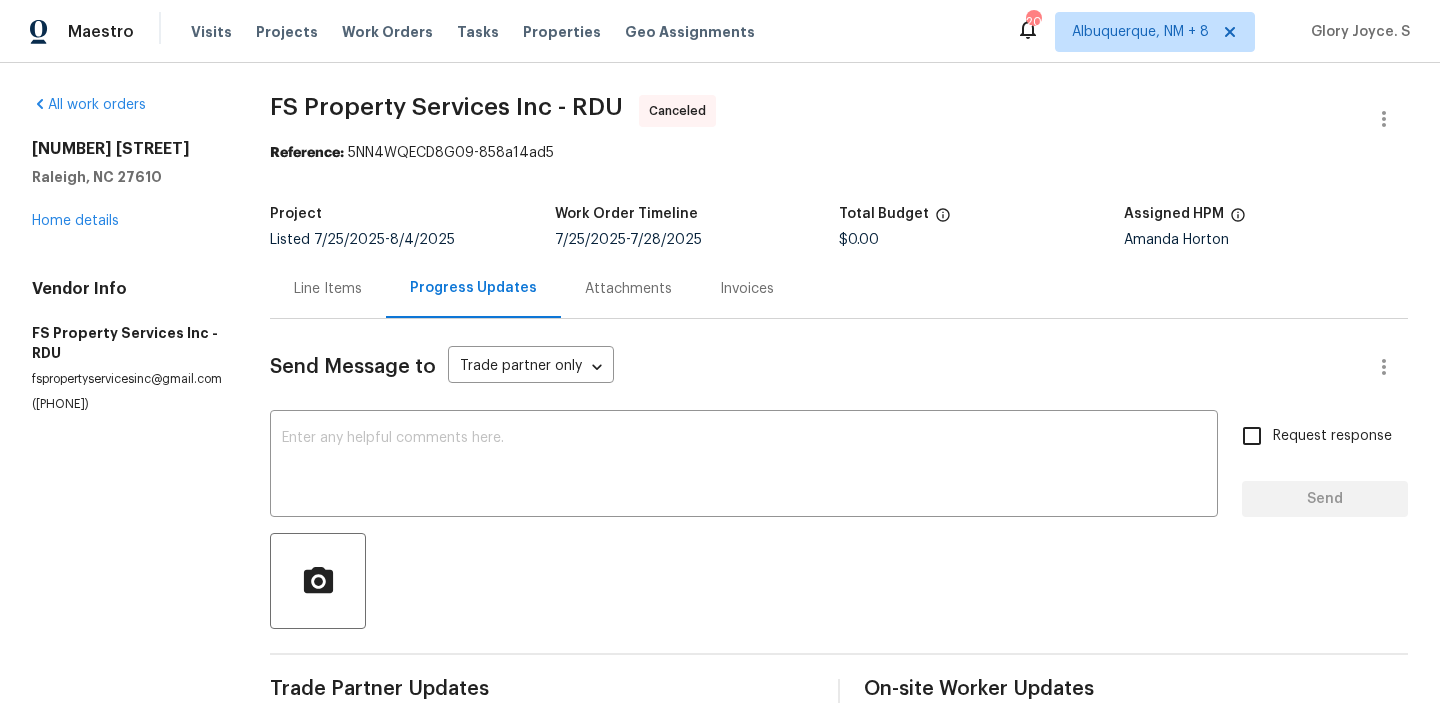 click on "[NUMBER] [STREET] [CITY], [STATE] [POSTAL CODE] Home details" at bounding box center (127, 185) 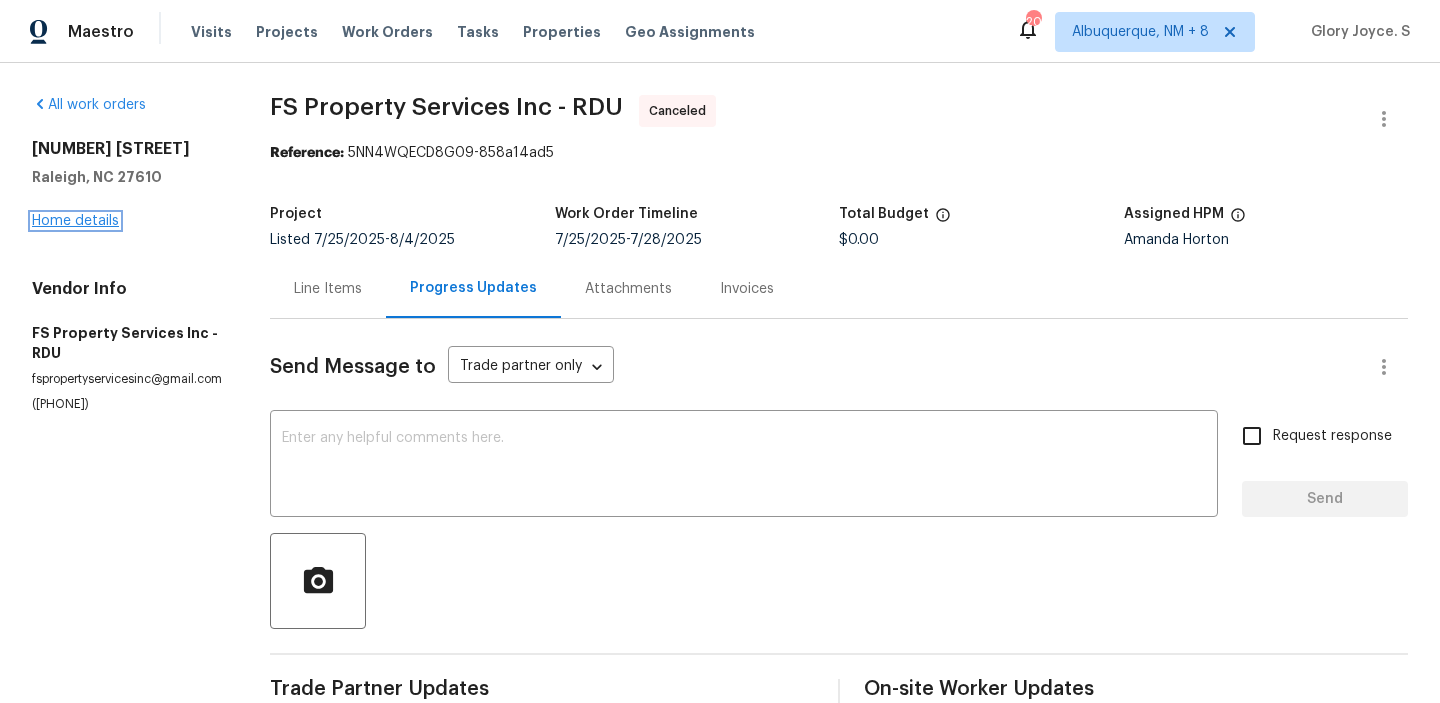 click on "Home details" at bounding box center (75, 221) 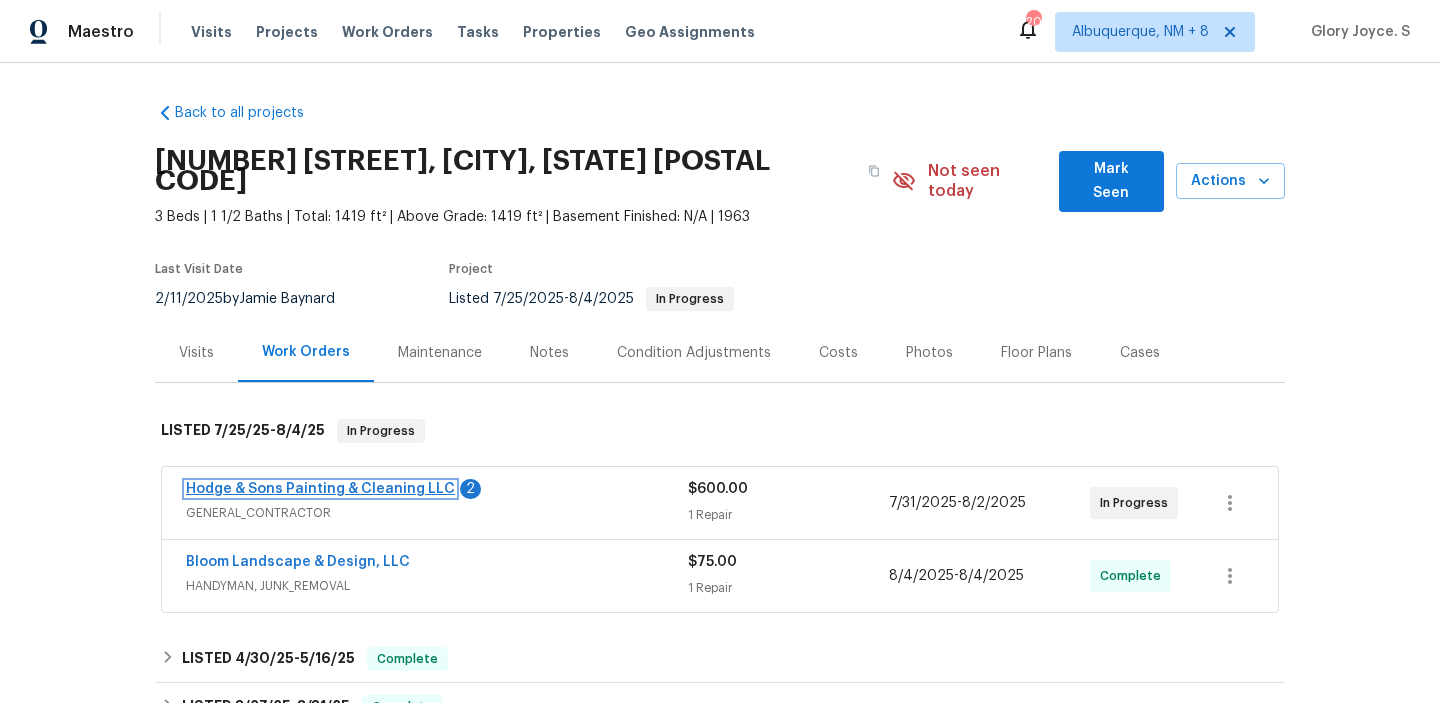 click on "Hodge & Sons Painting & Cleaning LLC" at bounding box center (320, 489) 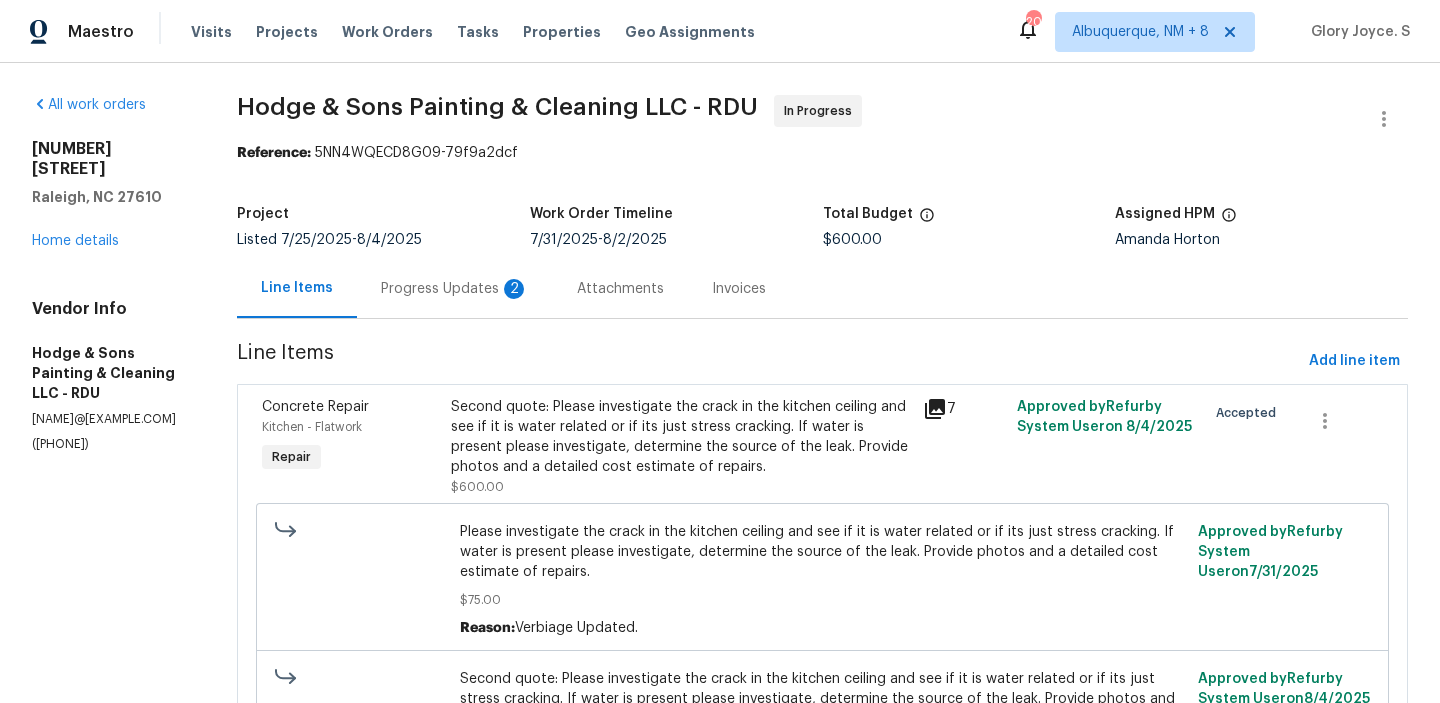 click on "Progress Updates 2" at bounding box center (455, 288) 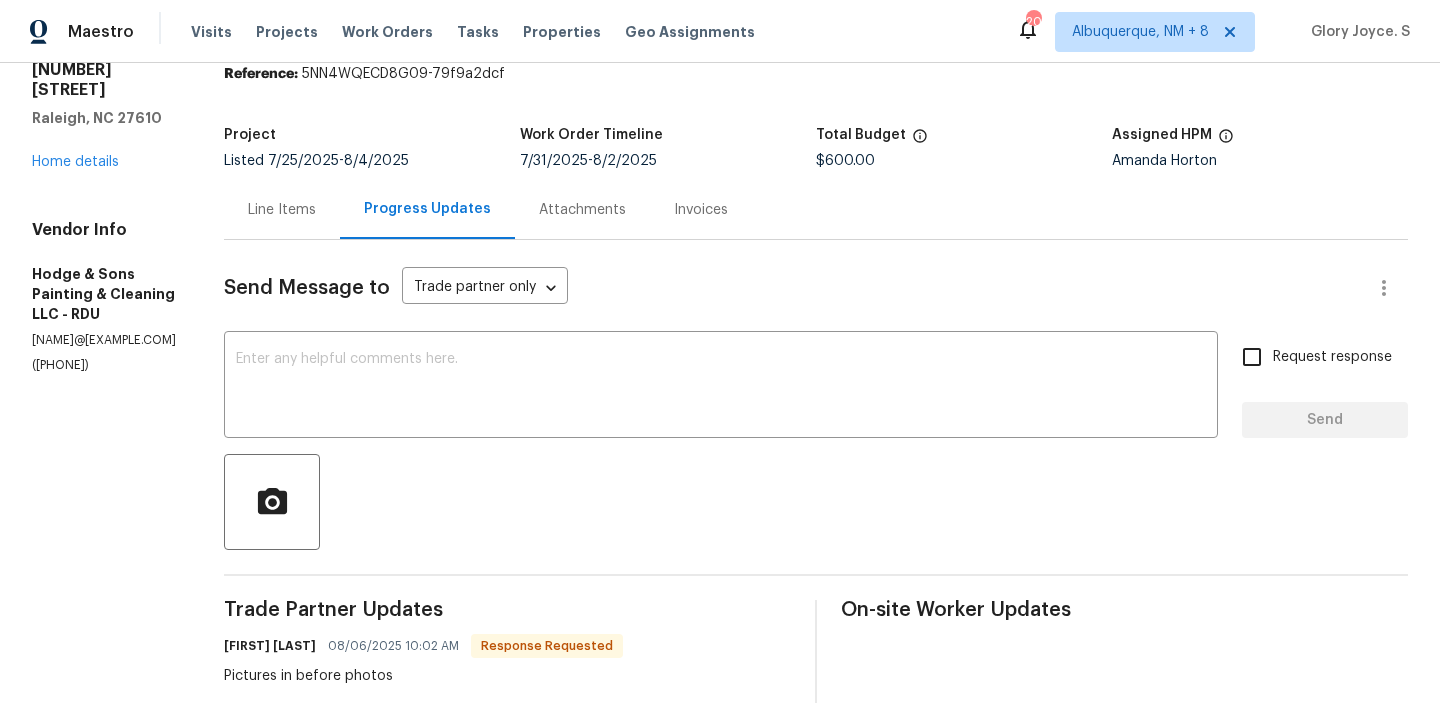 scroll, scrollTop: 66, scrollLeft: 0, axis: vertical 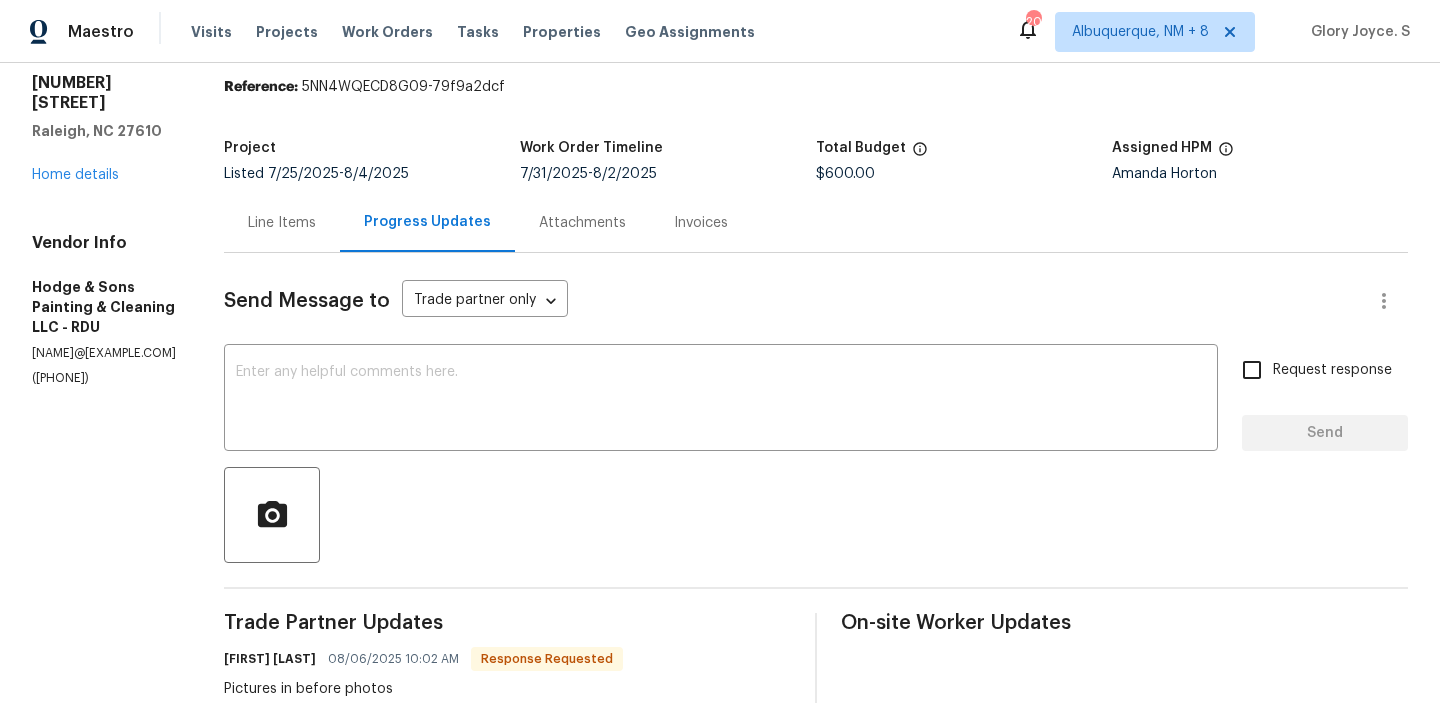 click on "Line Items" at bounding box center [282, 222] 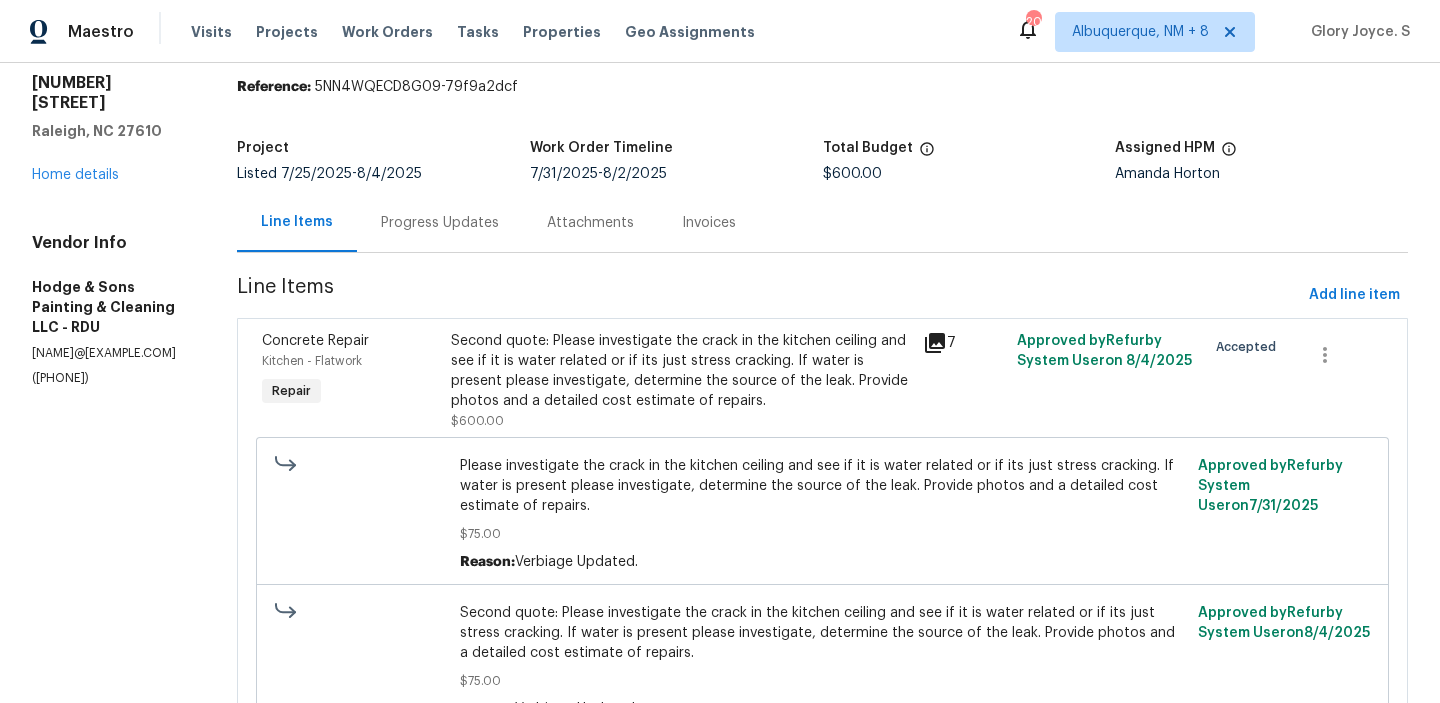 click on "Second quote: Please investigate the crack in the kitchen ceiling and see if it is water related or if its just stress cracking. If water is present please investigate, determine the source of the leak. Provide photos and a detailed cost estimate of repairs. $600.00" at bounding box center (681, 381) 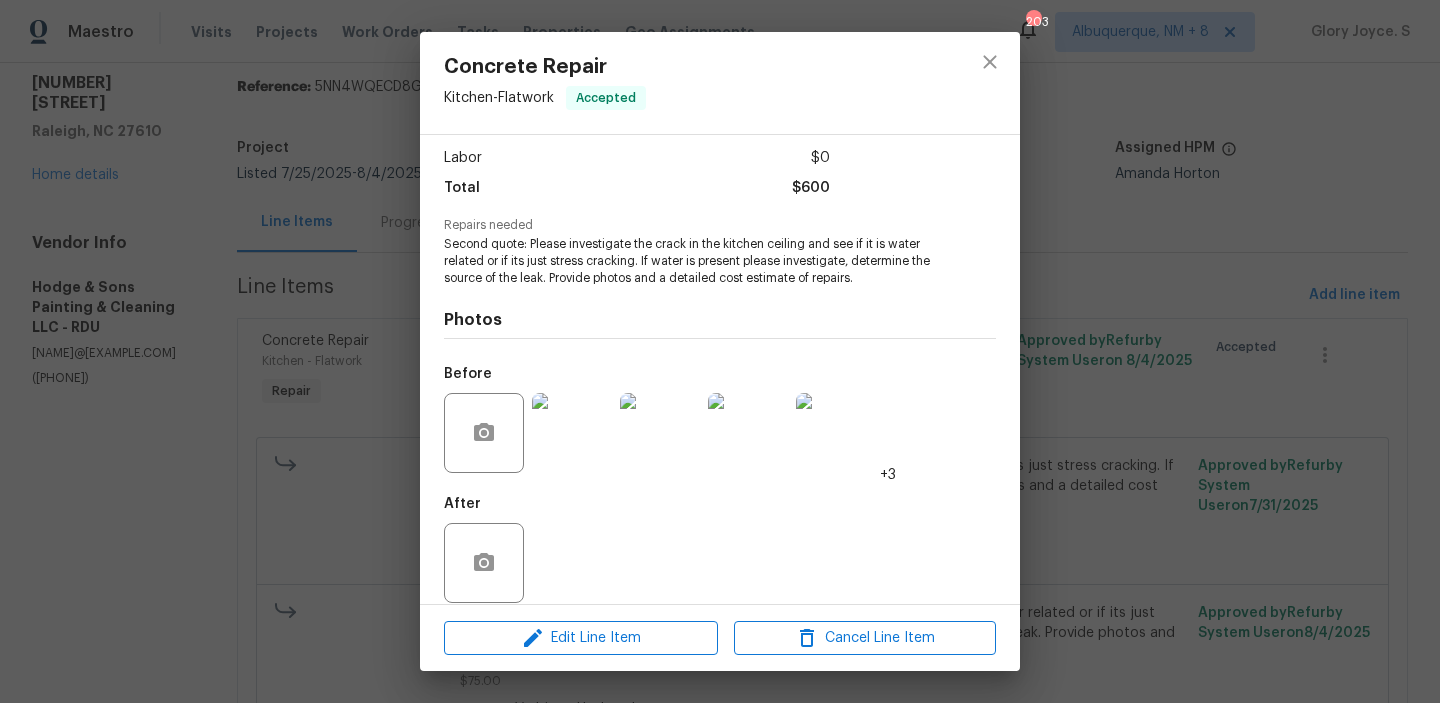 scroll, scrollTop: 151, scrollLeft: 0, axis: vertical 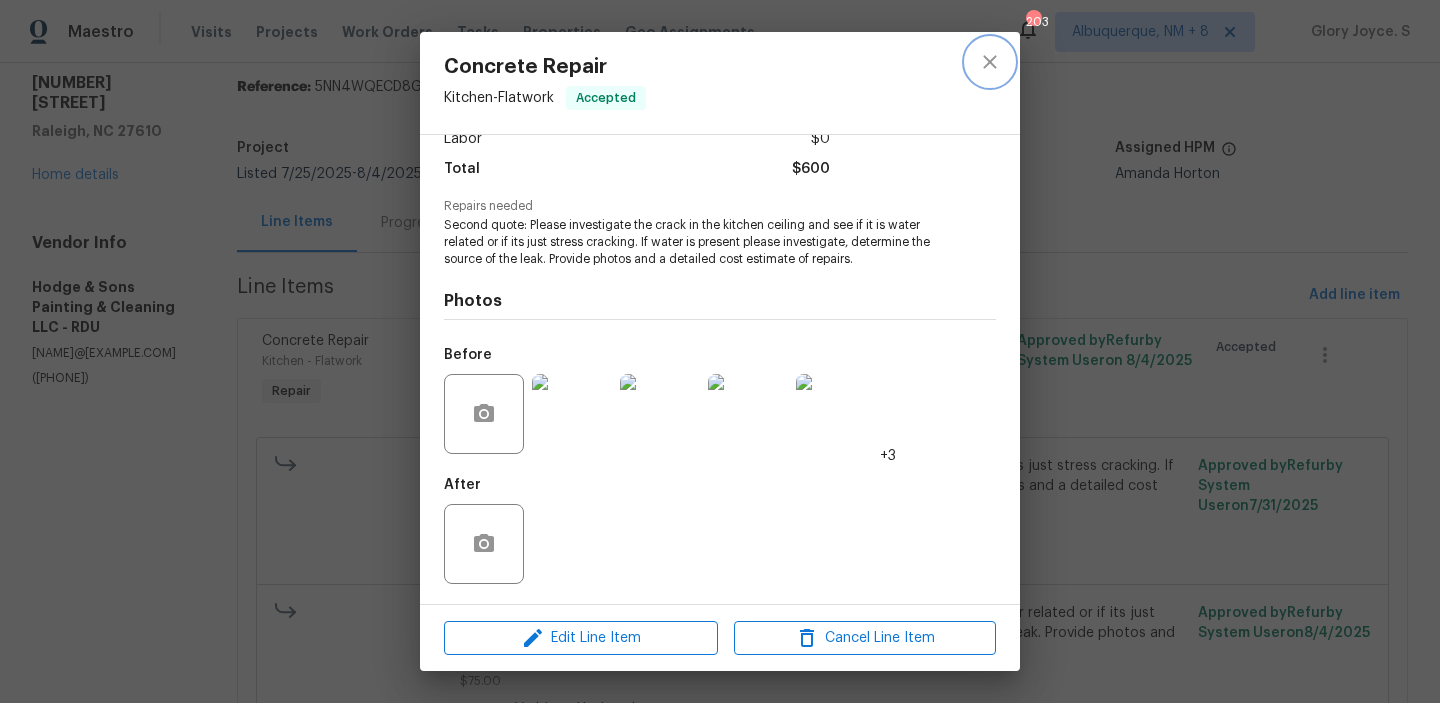 click at bounding box center (990, 62) 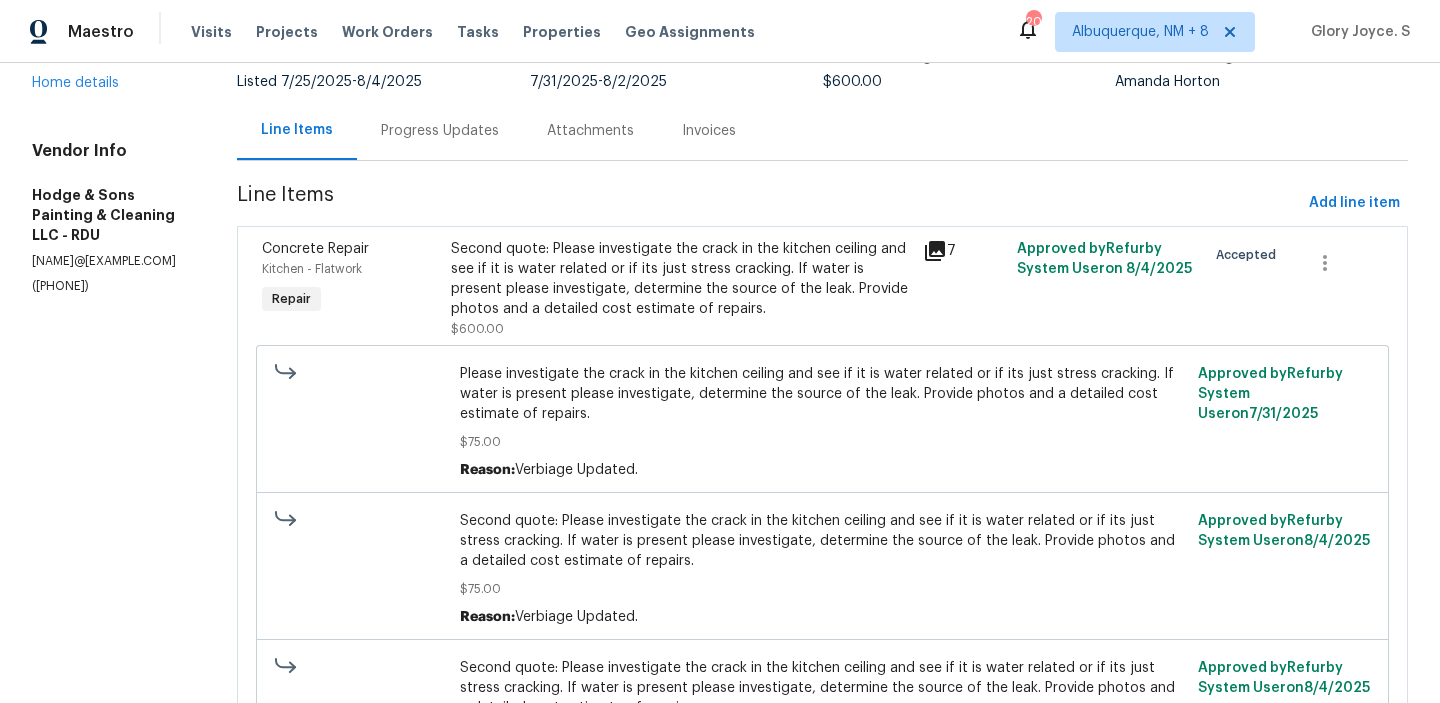 click on "Progress Updates" at bounding box center [440, 130] 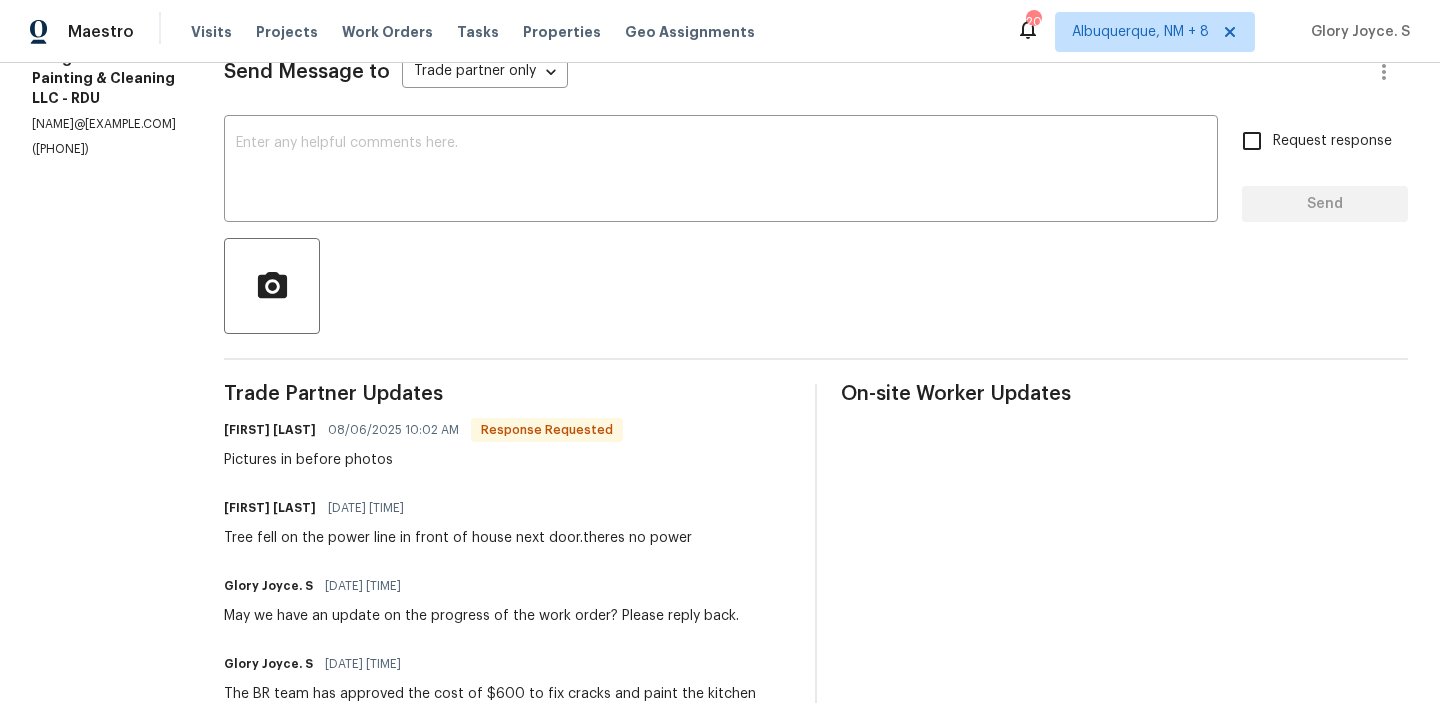 scroll, scrollTop: 462, scrollLeft: 0, axis: vertical 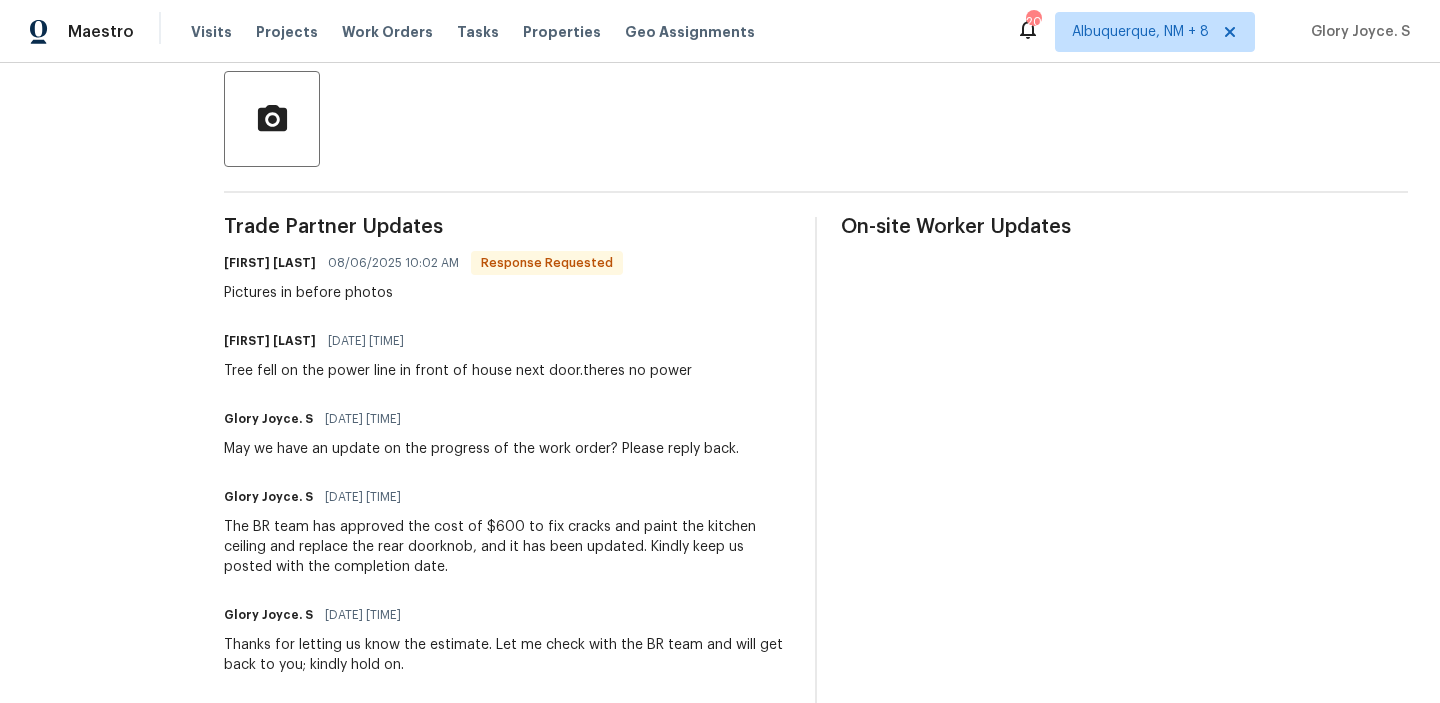 click on "Trade Partner Updates Christopher Hodge 08/06/2025 10:02 AM Response Requested Pictures in before photos Christopher Hodge 08/06/2025 10:01 AM Tree fell on the power line in front of house next door.theres no power Glory Joyce. S 08/06/2025 8:49 AM May we have an update on the progress of the work order? Please reply back. Glory Joyce. S 08/04/2025 2:04 PM The BR team has approved the cost of $600 to fix cracks and paint the kitchen ceiling and replace the rear doorknob, and it has been updated. Kindly keep us posted with the completion date. Glory Joyce. S 08/04/2025 1:09 PM Thanks for letting us know the estimate. Let me check with the BR team and will get back to you; kindly hold on. Christopher Hodge 08/04/2025 12:32 PM This is a terrible paint job. There were no cracks fixed. There is no water damages.
I can fix cracks &amp; also the back door knob dont latch need new door knob. I can fix ceiling &amp; wall also back door knob for 600 Glory Joyce. S 08/04/2025 9:12 AM Glory Joyce. S 08/01/2025 8:55 AM" at bounding box center [507, 704] 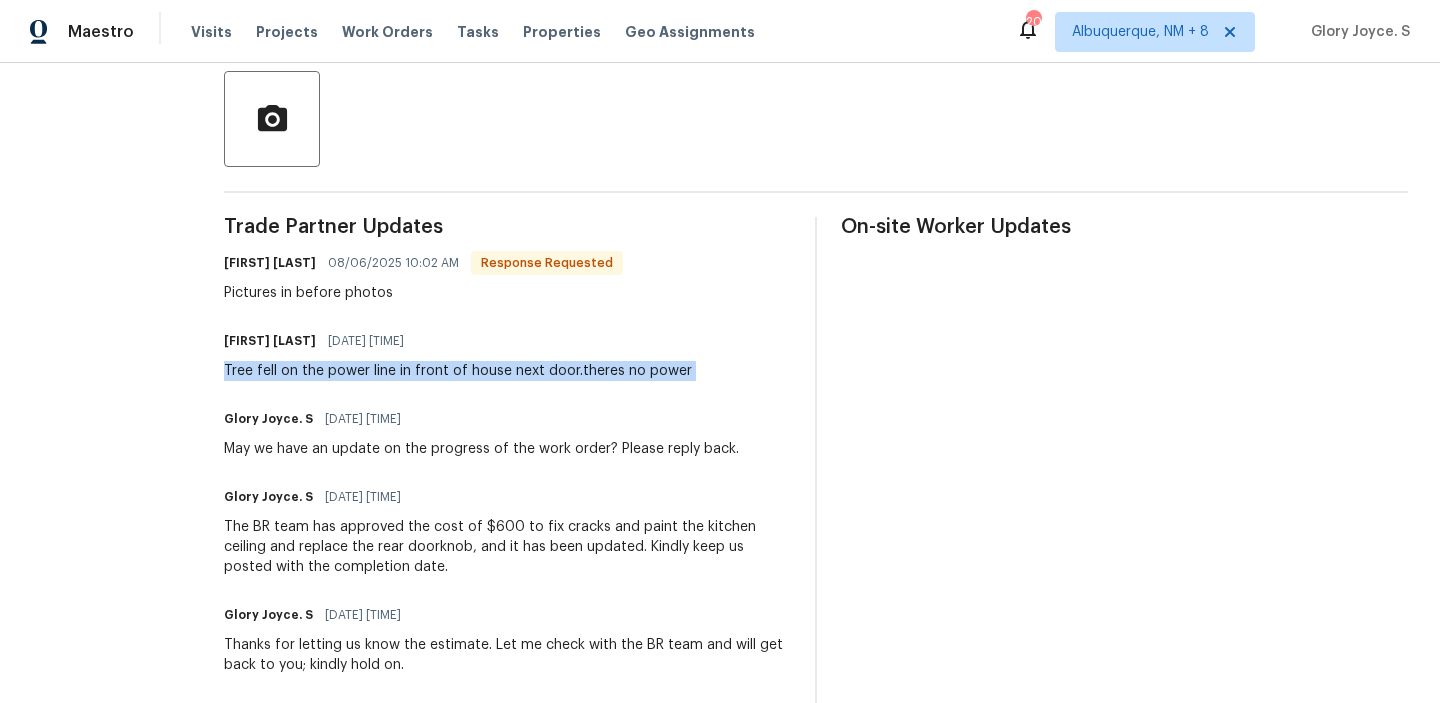 copy on "Tree fell on the power line in front of house next door.theres no power" 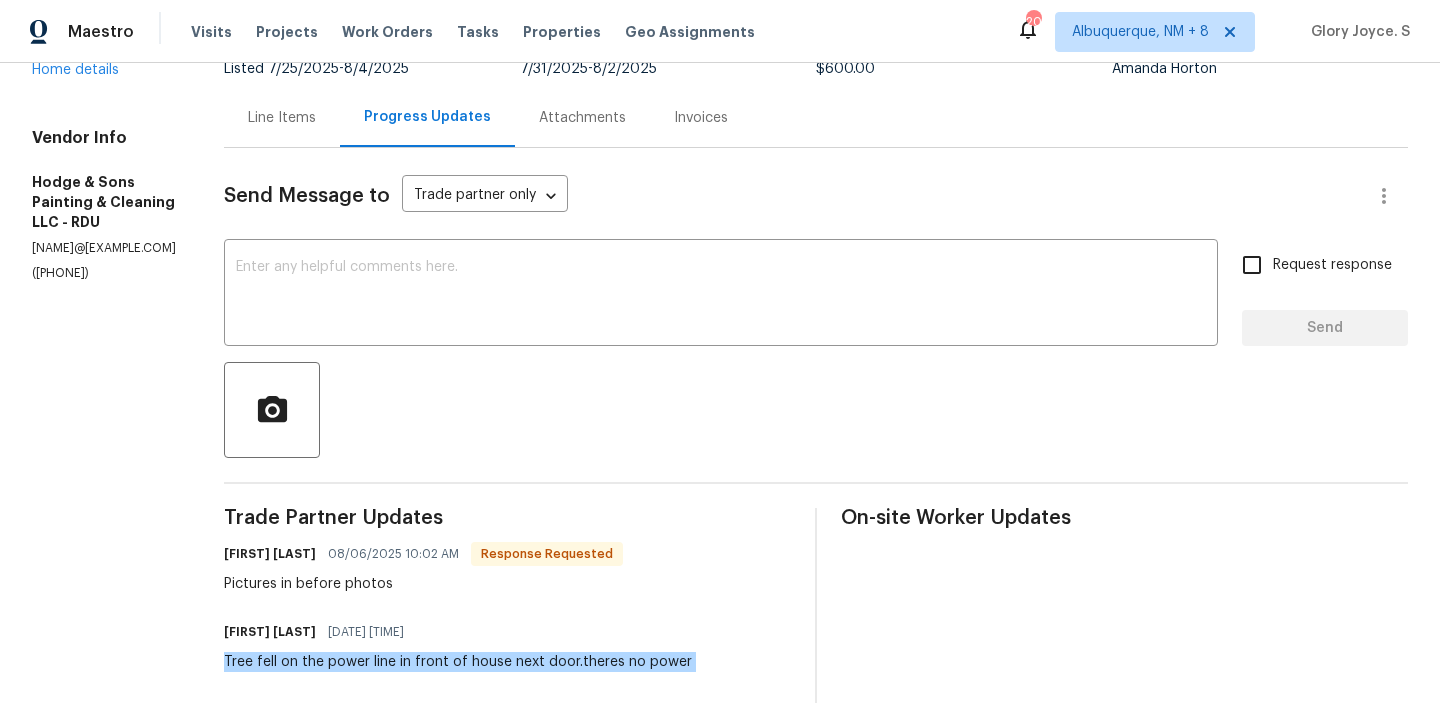scroll, scrollTop: 0, scrollLeft: 0, axis: both 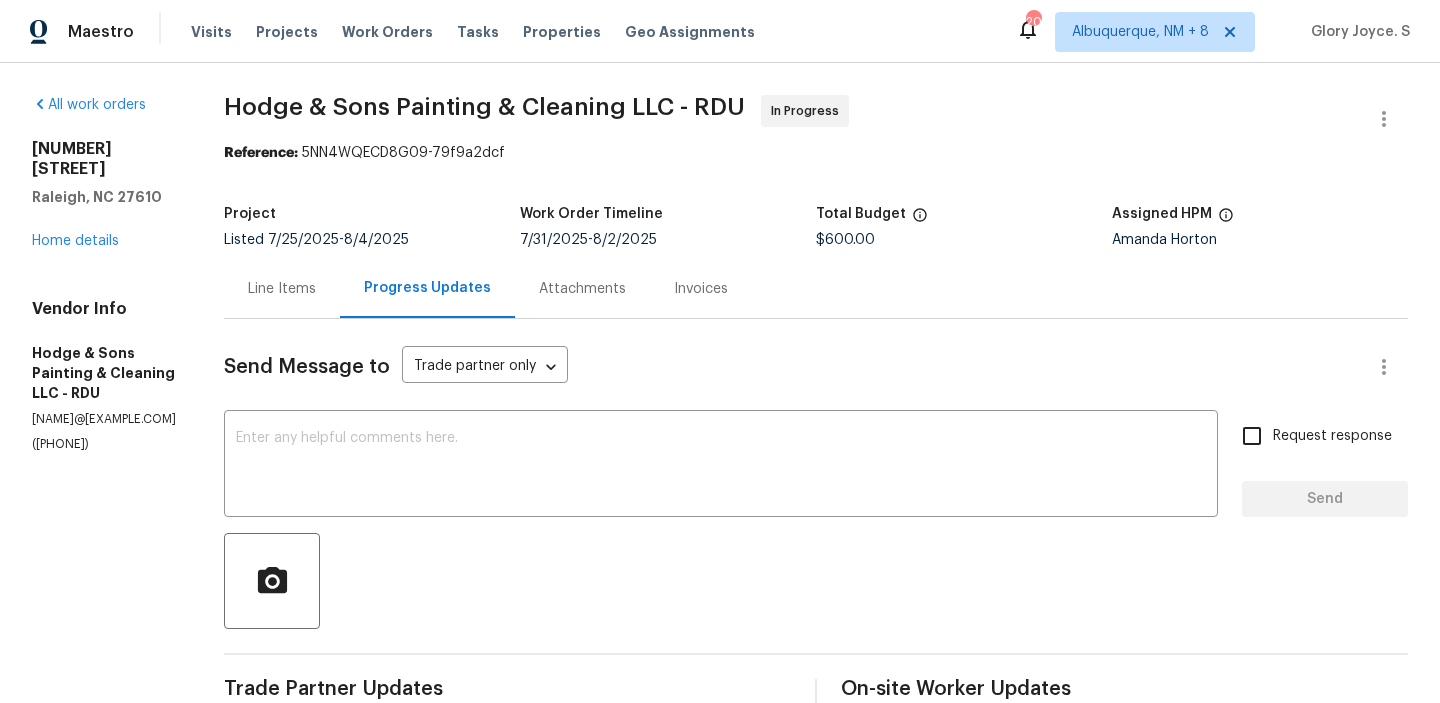 click on "Send Message to Trade partner only Trade partner only ​ x ​ Request response Send Trade Partner Updates Christopher Hodge 08/06/2025 10:02 AM Response Requested Pictures in before photos Christopher Hodge 08/06/2025 10:01 AM Tree fell on the power line in front of house next door.theres no power Glory Joyce. S 08/06/2025 8:49 AM May we have an update on the progress of the work order? Please reply back. Glory Joyce. S 08/04/2025 2:04 PM The BR team has approved the cost of $600 to fix cracks and paint the kitchen ceiling and replace the rear doorknob, and it has been updated. Kindly keep us posted with the completion date. Glory Joyce. S 08/04/2025 1:09 PM Thanks for letting us know the estimate. Let me check with the BR team and will get back to you; kindly hold on. Christopher Hodge 08/04/2025 12:32 PM Glory Joyce. S 08/04/2025 9:12 AM May we have an update on the progress of the work order? Please reply back as soon as possible, since this is an emergency work, and we want the quote asap." at bounding box center (816, 986) 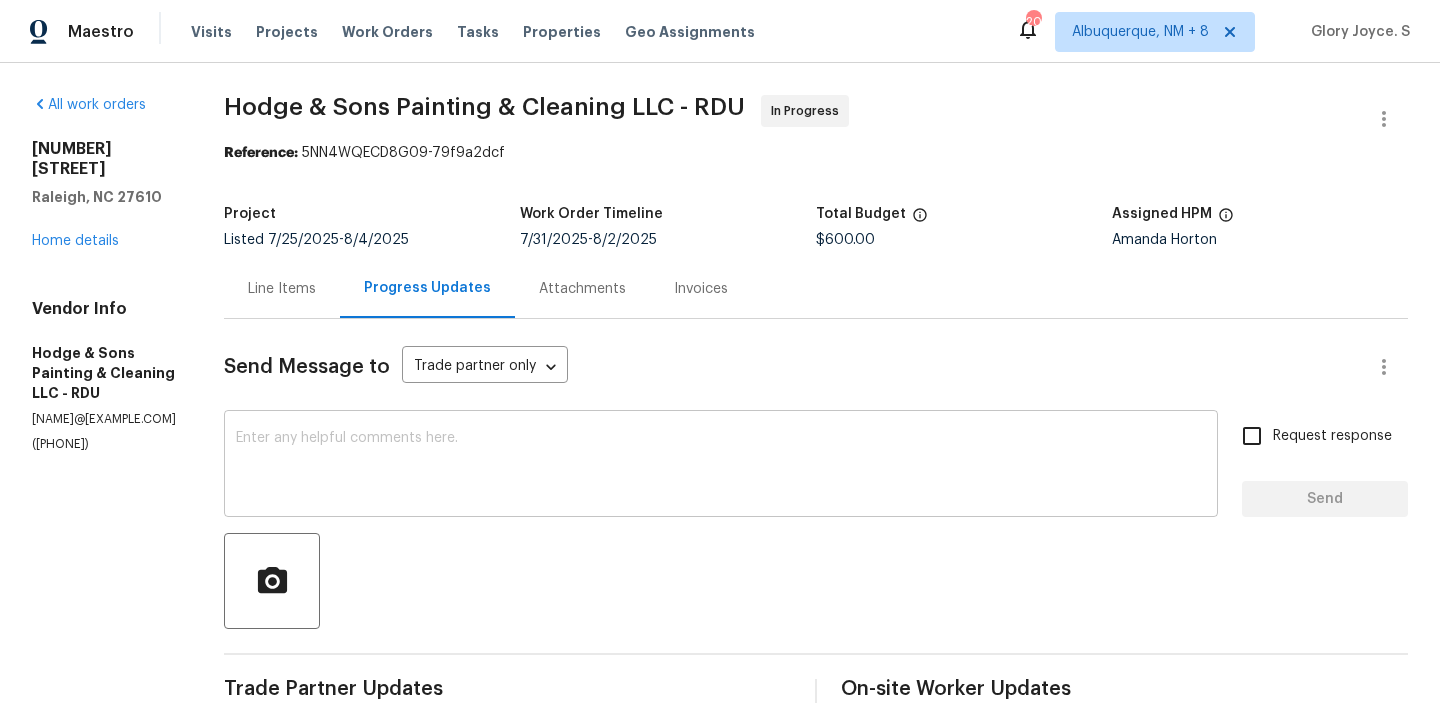 click on "x ​" at bounding box center (721, 466) 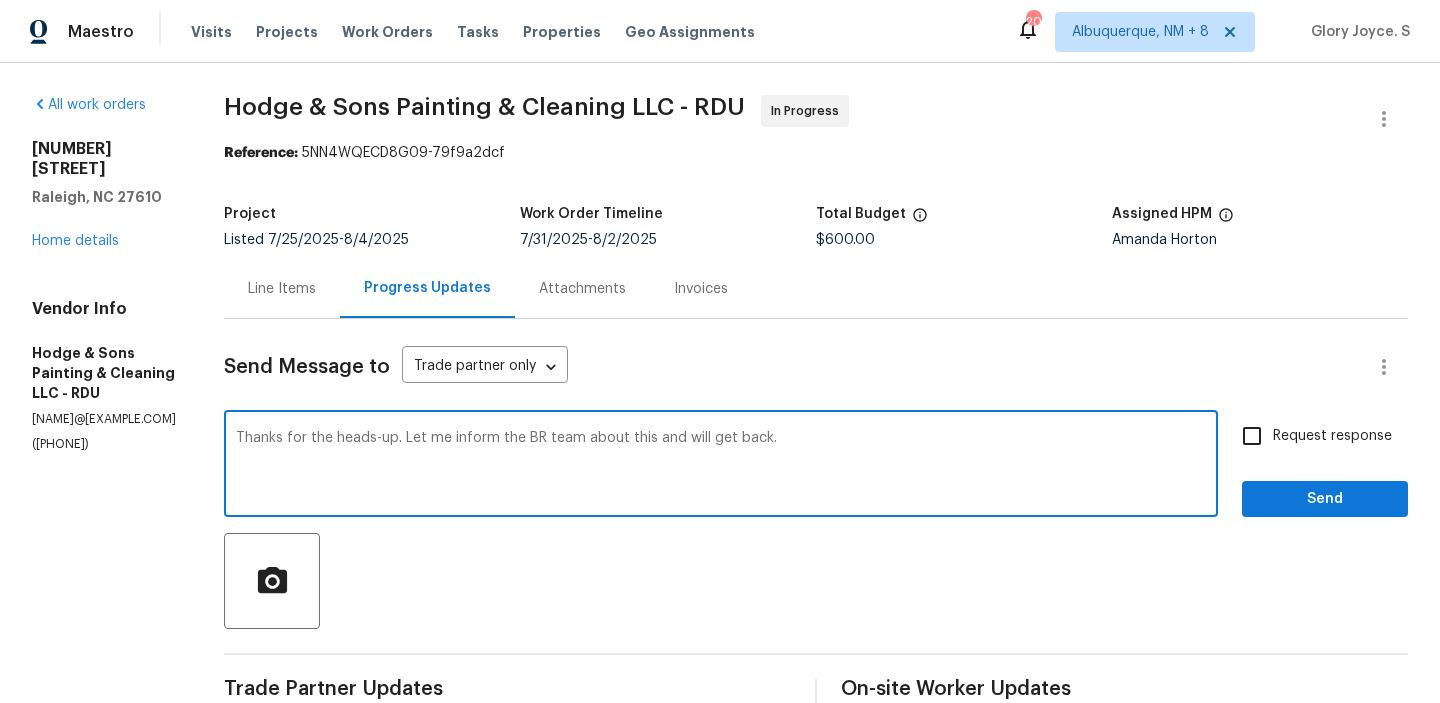 type on "Thanks for the heads-up. Let me inform the BR team about this and will get back." 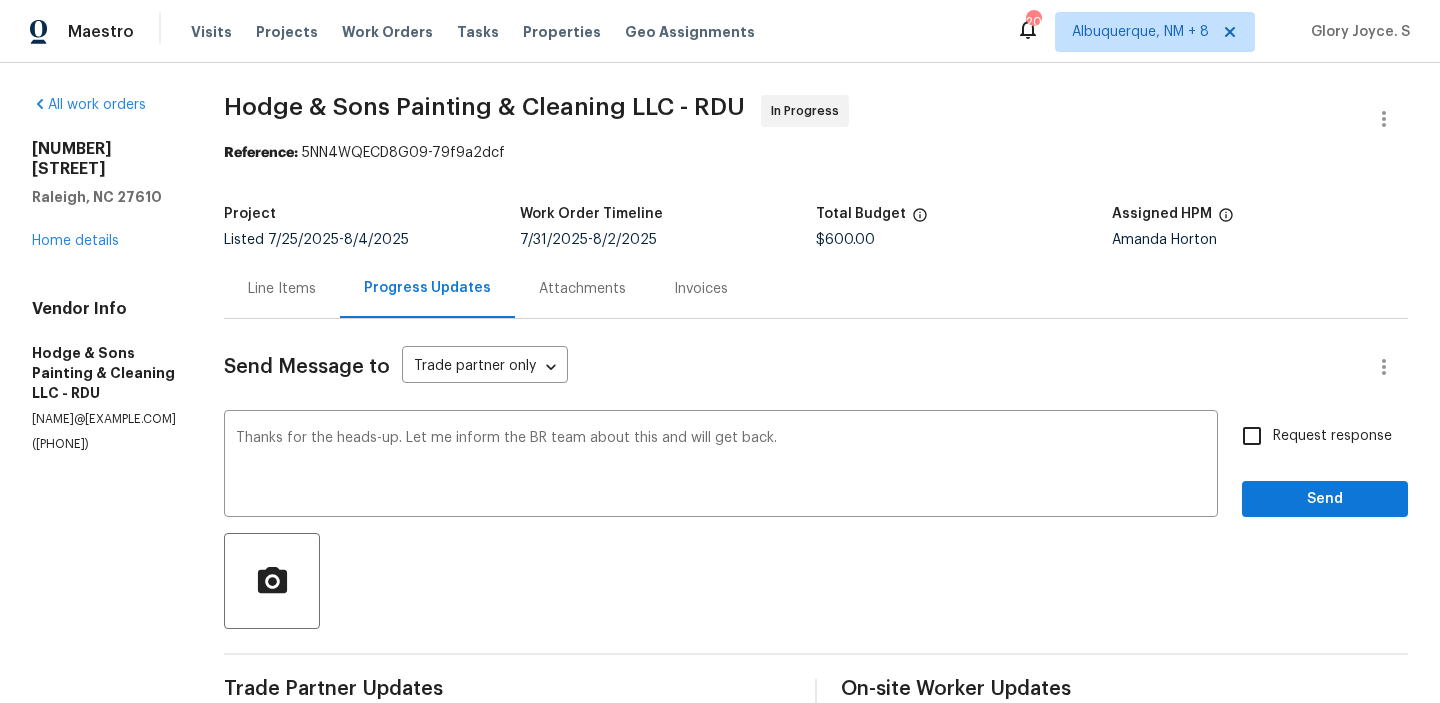 click on "Request response" at bounding box center [1252, 436] 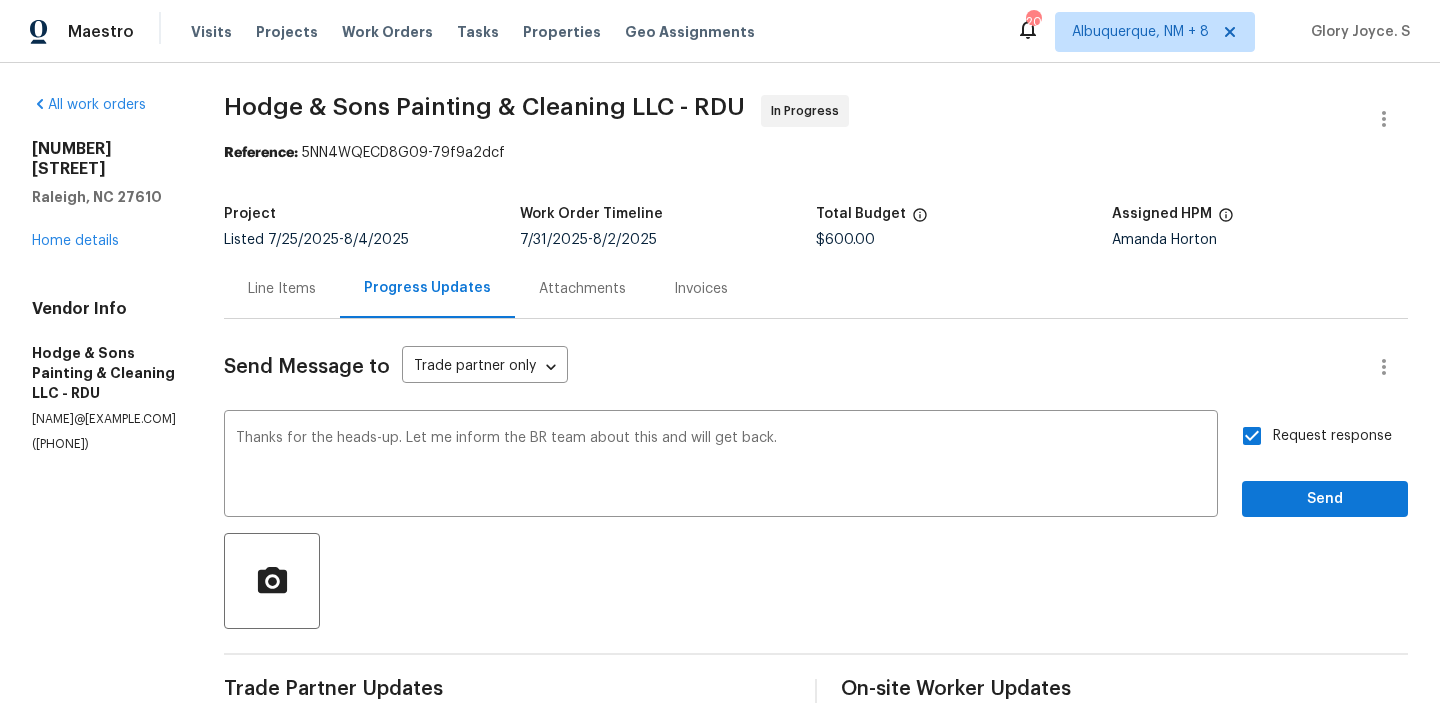 click on "Send Message to Trade partner only Trade partner only ​ Thanks for the heads-up. Let me inform the BR team about this and will get back.  x ​ Request response Send Trade Partner Updates Christopher Hodge 08/06/2025 10:02 AM Response Requested Pictures in before photos Christopher Hodge 08/06/2025 10:01 AM Tree fell on the power line in front of house next door.theres no power Glory Joyce. S 08/06/2025 8:49 AM May we have an update on the progress of the work order? Please reply back. Glory Joyce. S 08/04/2025 2:04 PM The BR team has approved the cost of $600 to fix cracks and paint the kitchen ceiling and replace the rear doorknob, and it has been updated. Kindly keep us posted with the completion date. Glory Joyce. S 08/04/2025 1:09 PM Thanks for letting us know the estimate. Let me check with the BR team and will get back to you; kindly hold on. Christopher Hodge 08/04/2025 12:32 PM Glory Joyce. S 08/04/2025 9:12 AM Glory Joyce. S 08/01/2025 8:55 AM Glory Joyce. S 07/31/2025 3:33 PM" at bounding box center (816, 986) 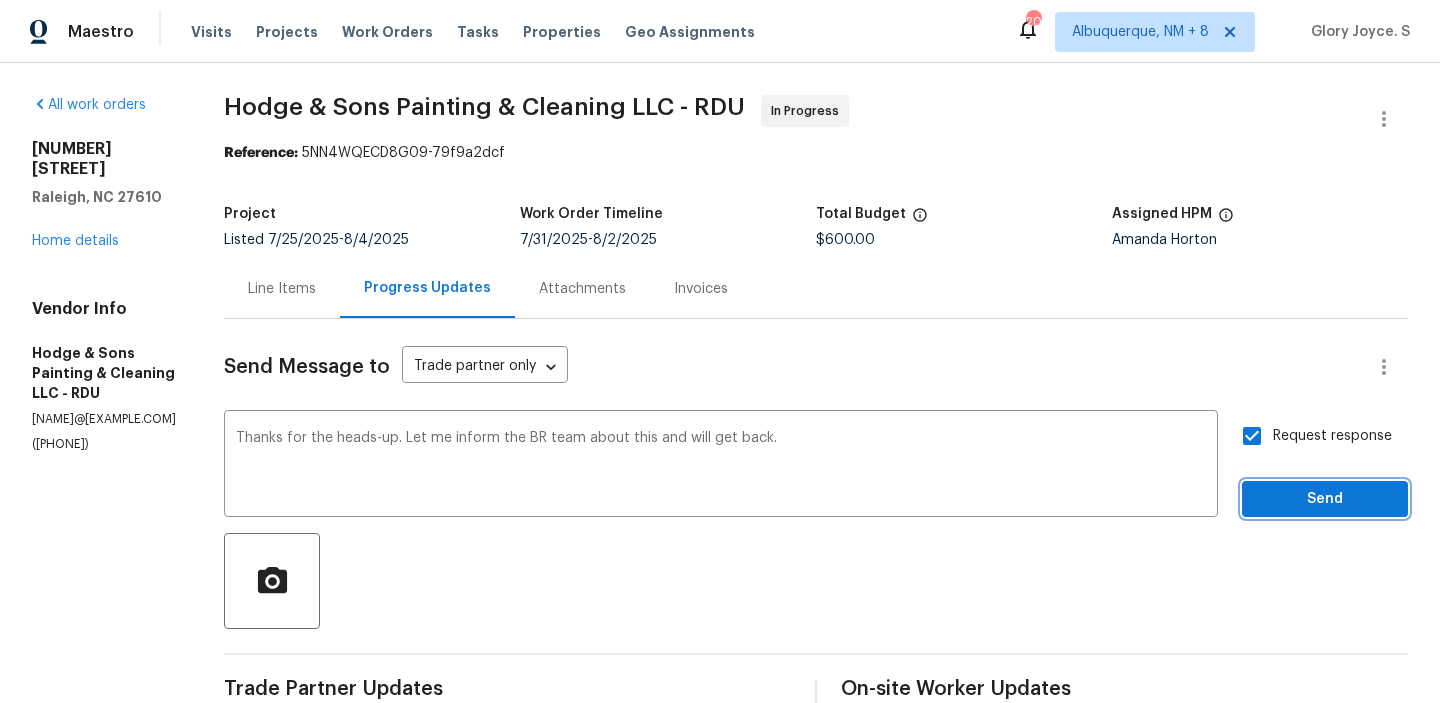 click on "Send" at bounding box center (1325, 499) 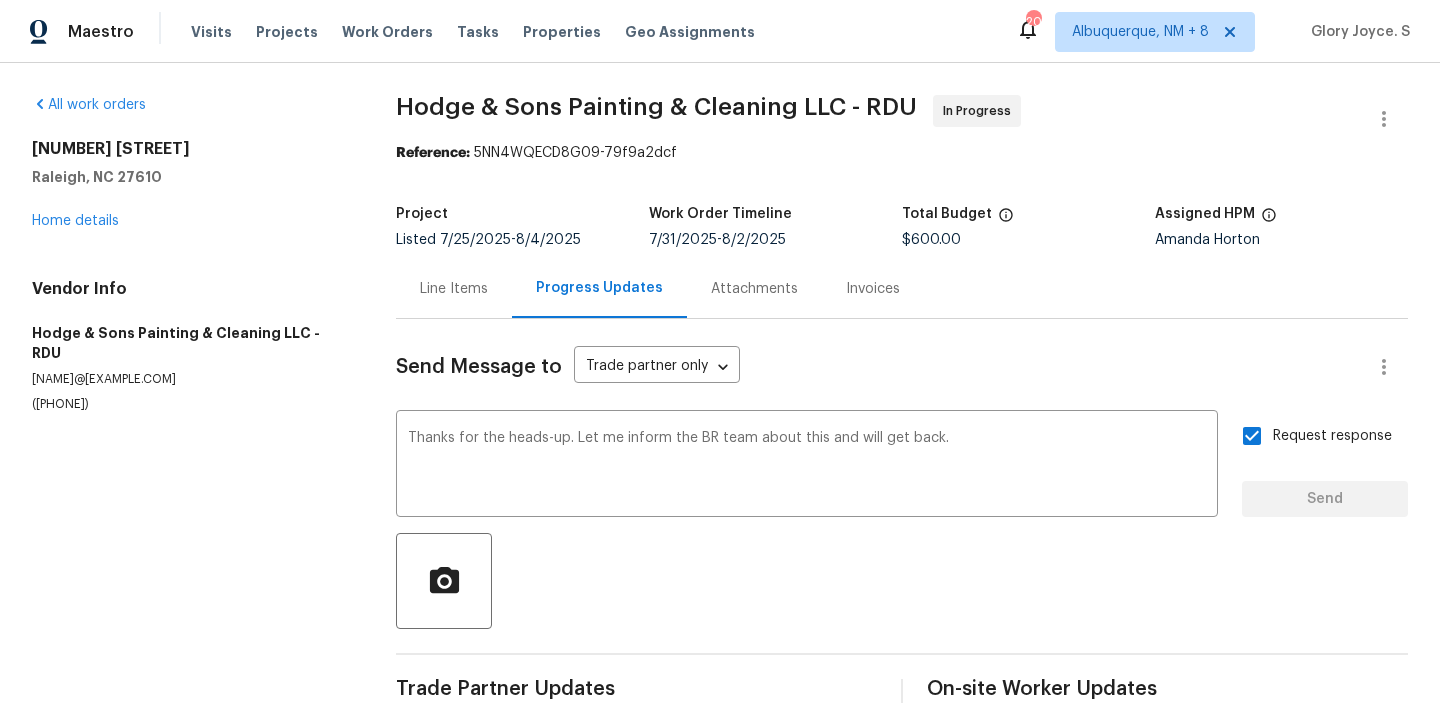 type 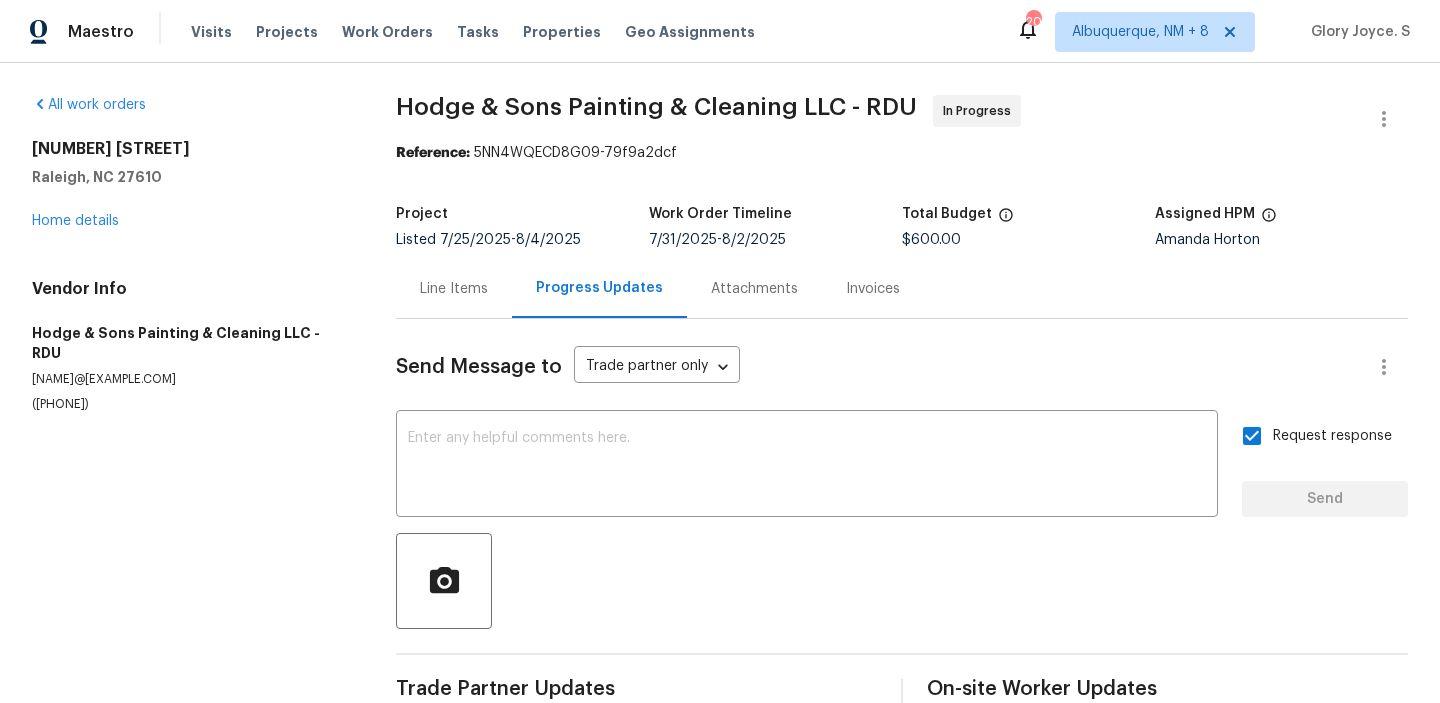 click on "Progress Updates" at bounding box center (599, 288) 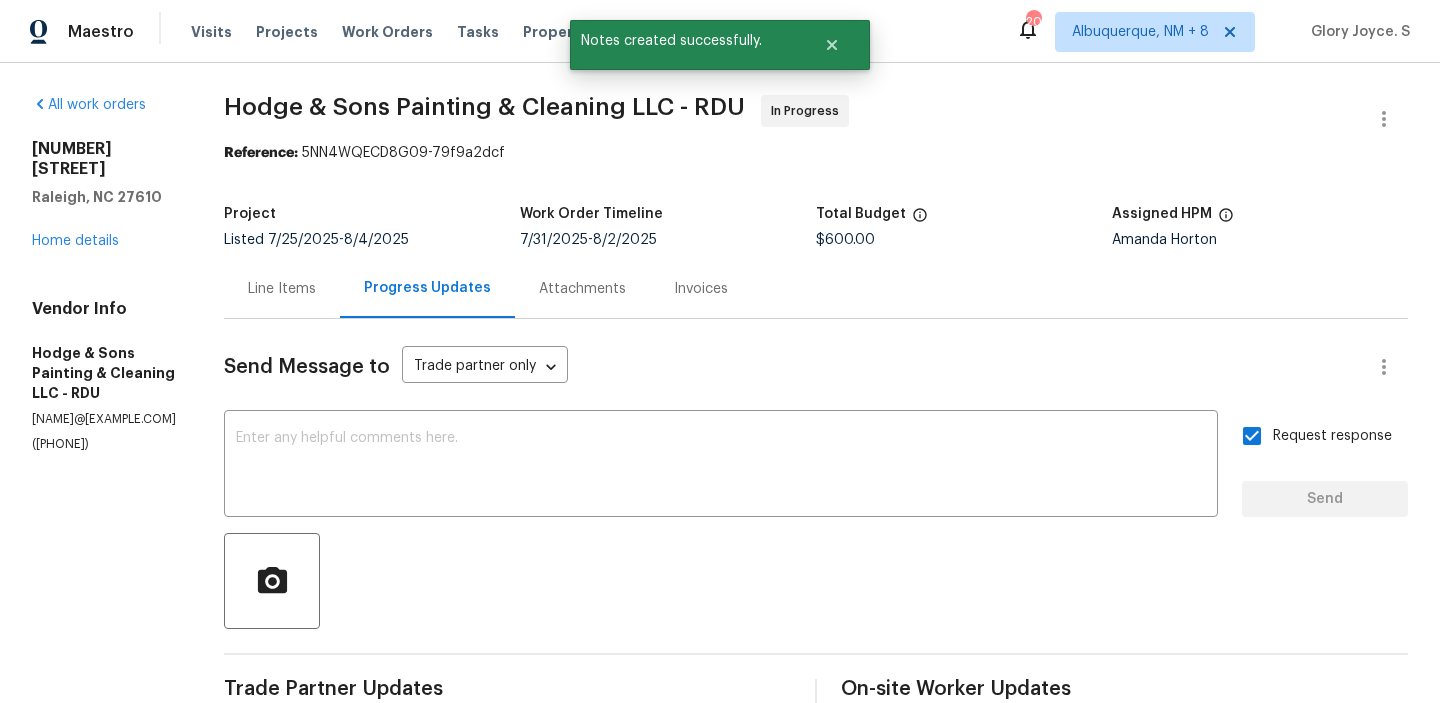 click on "Progress Updates" at bounding box center (427, 288) 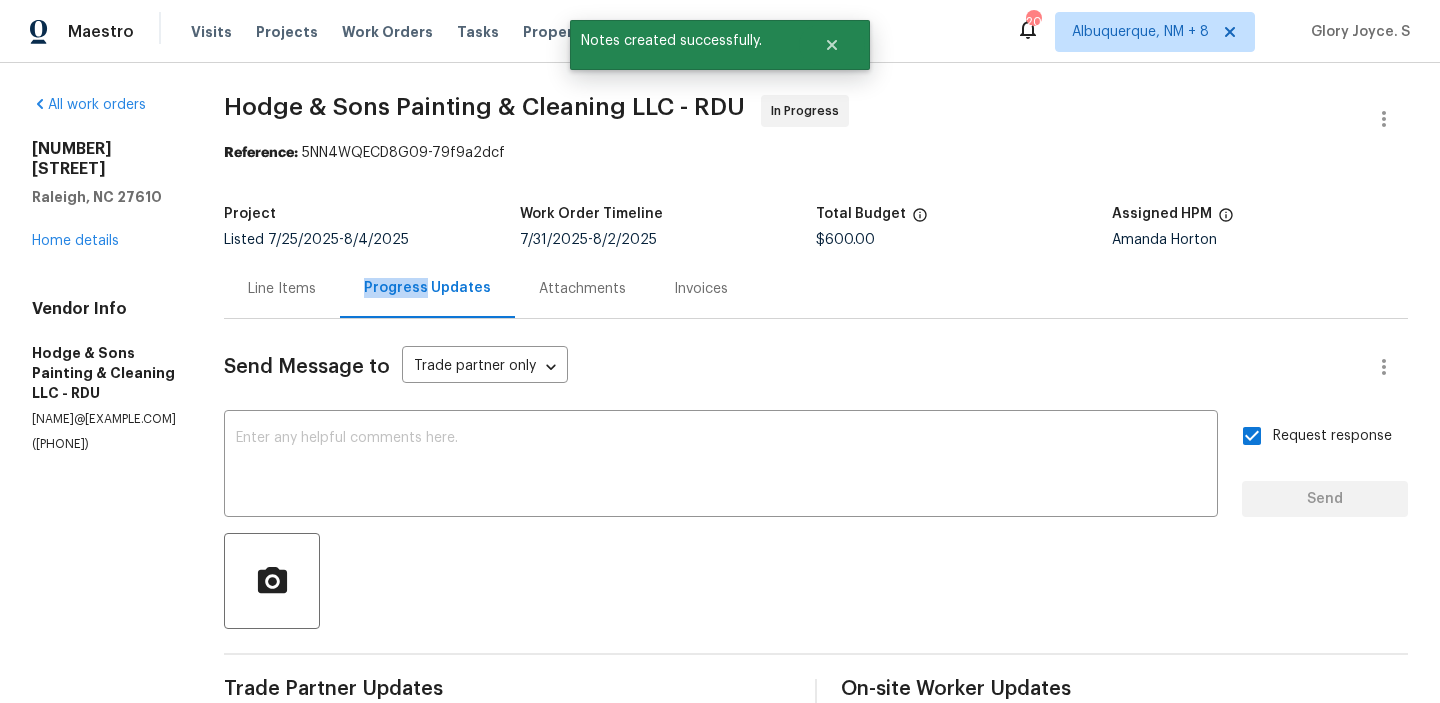 click on "Line Items" at bounding box center [282, 289] 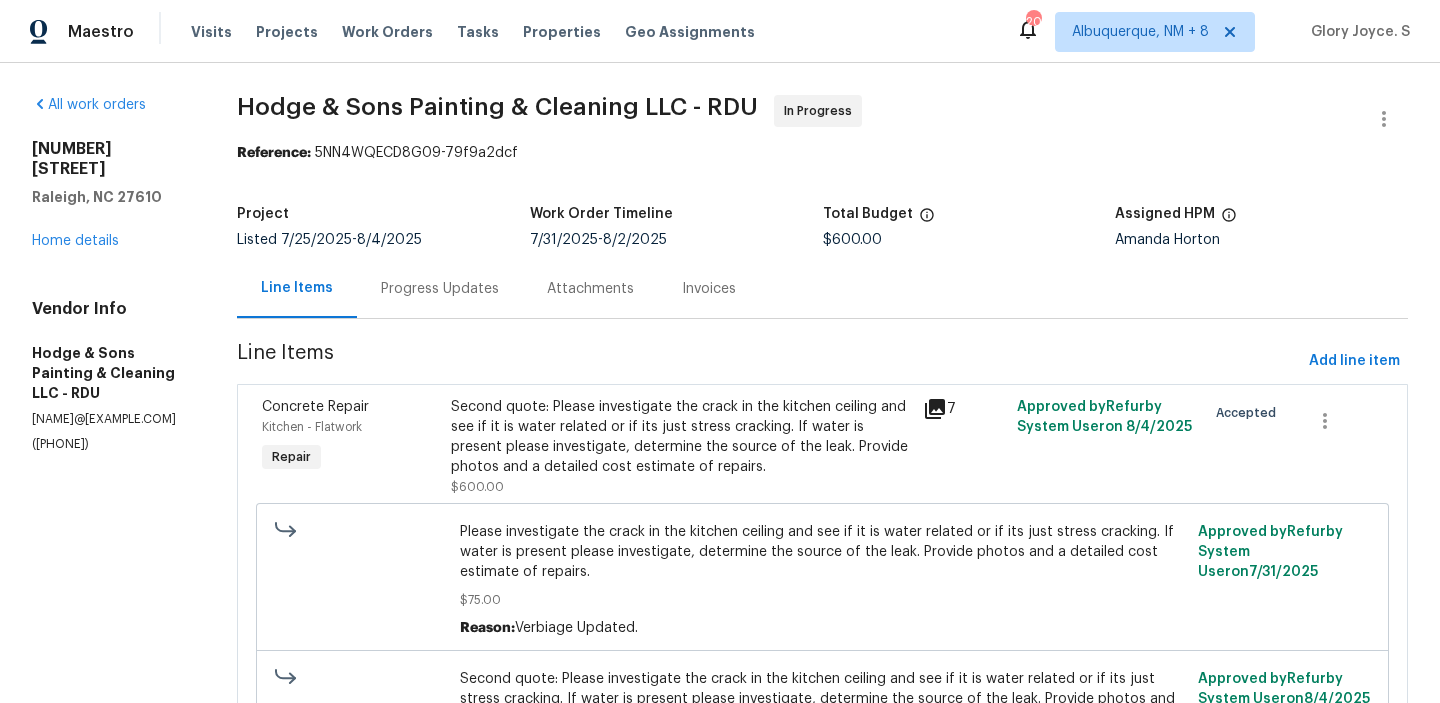 click on "Progress Updates" at bounding box center [440, 288] 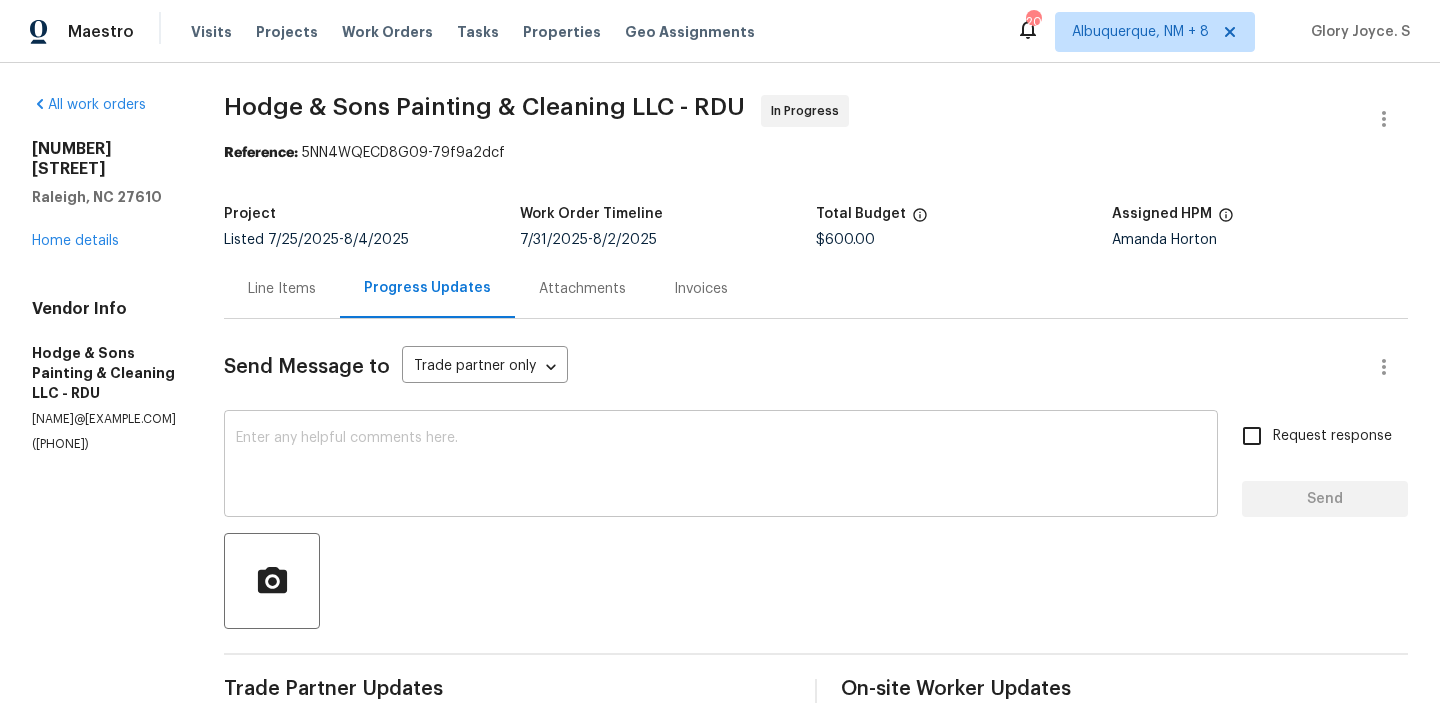 click on "x ​" at bounding box center (721, 466) 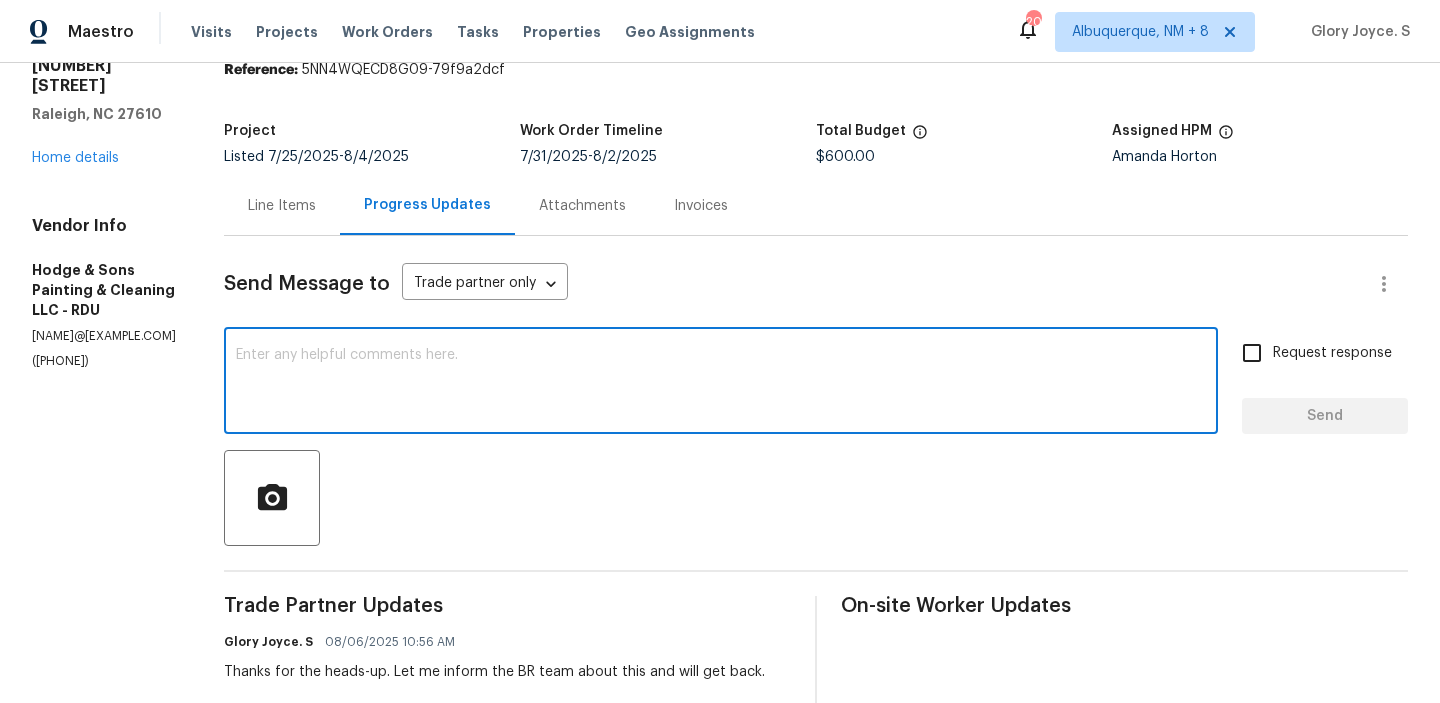 scroll, scrollTop: 92, scrollLeft: 0, axis: vertical 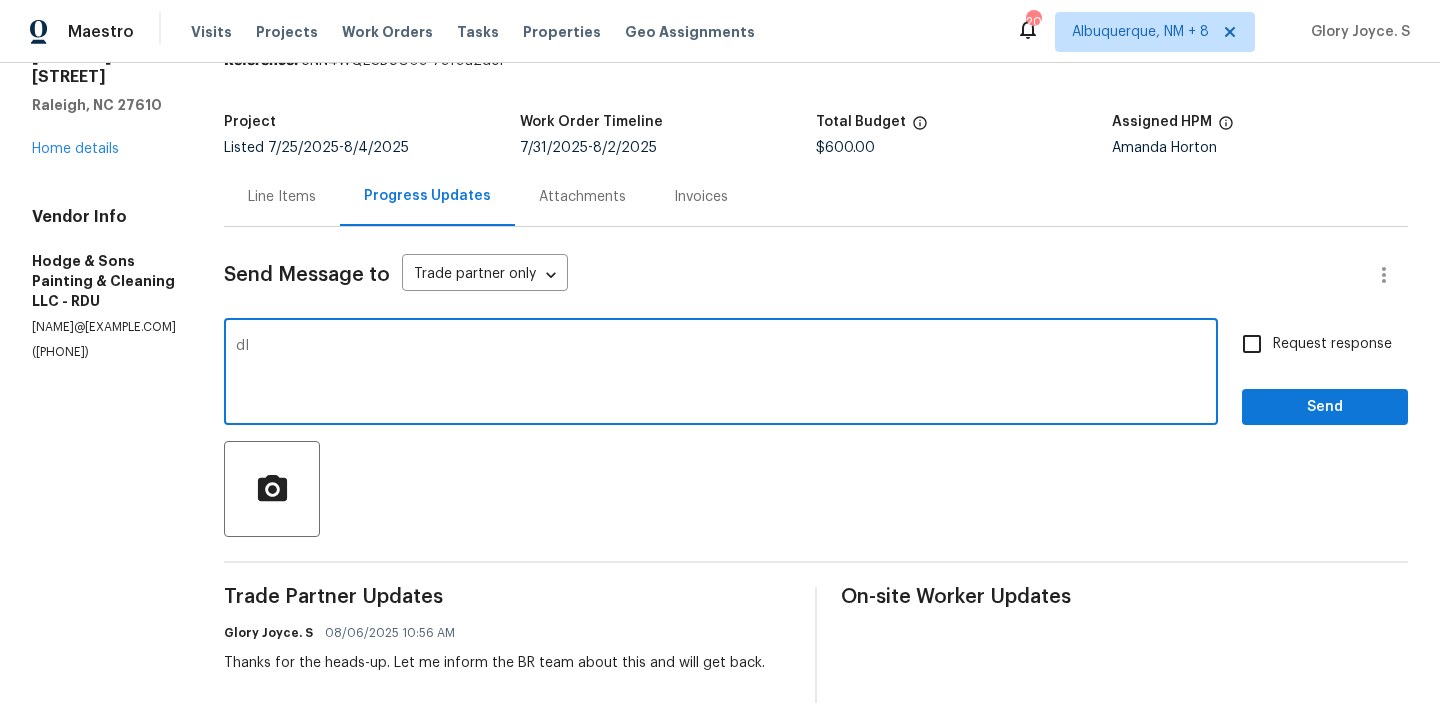 type on "d" 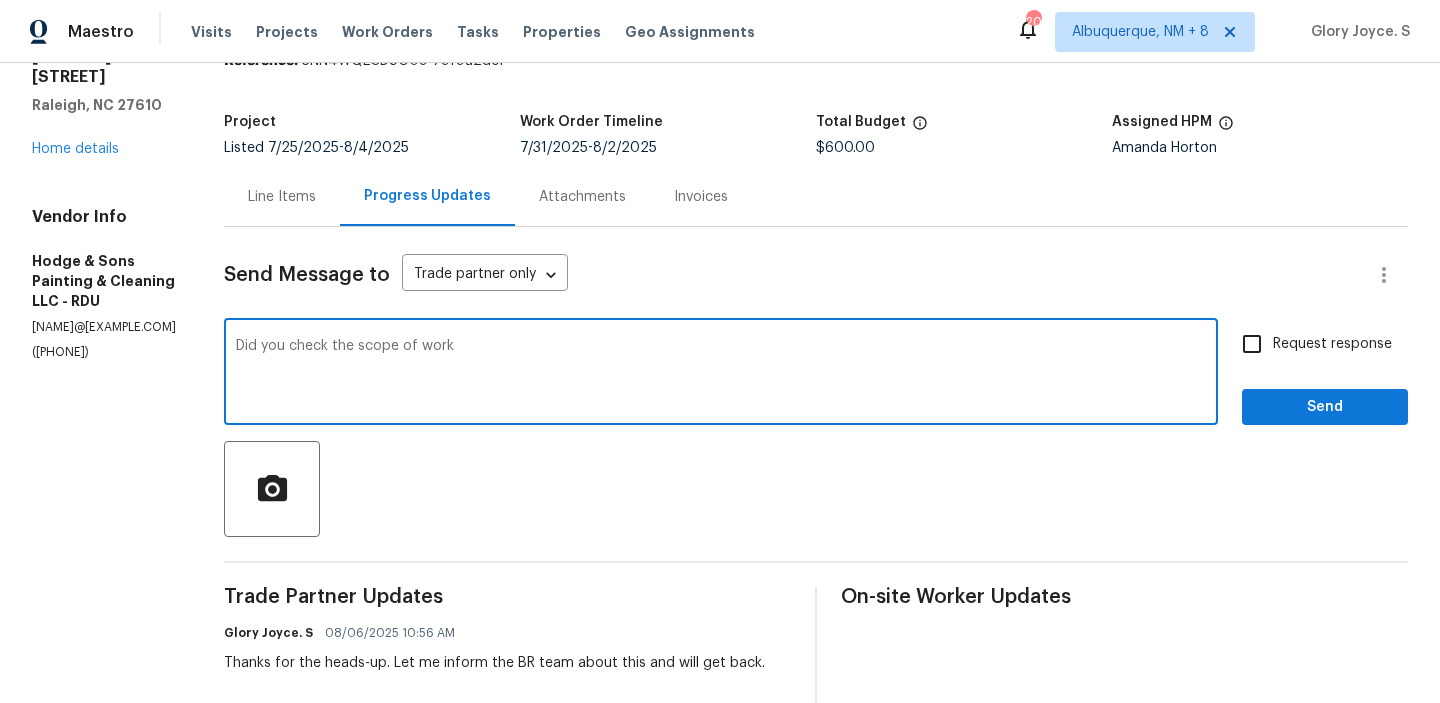 type on "Did you check the scope of work:" 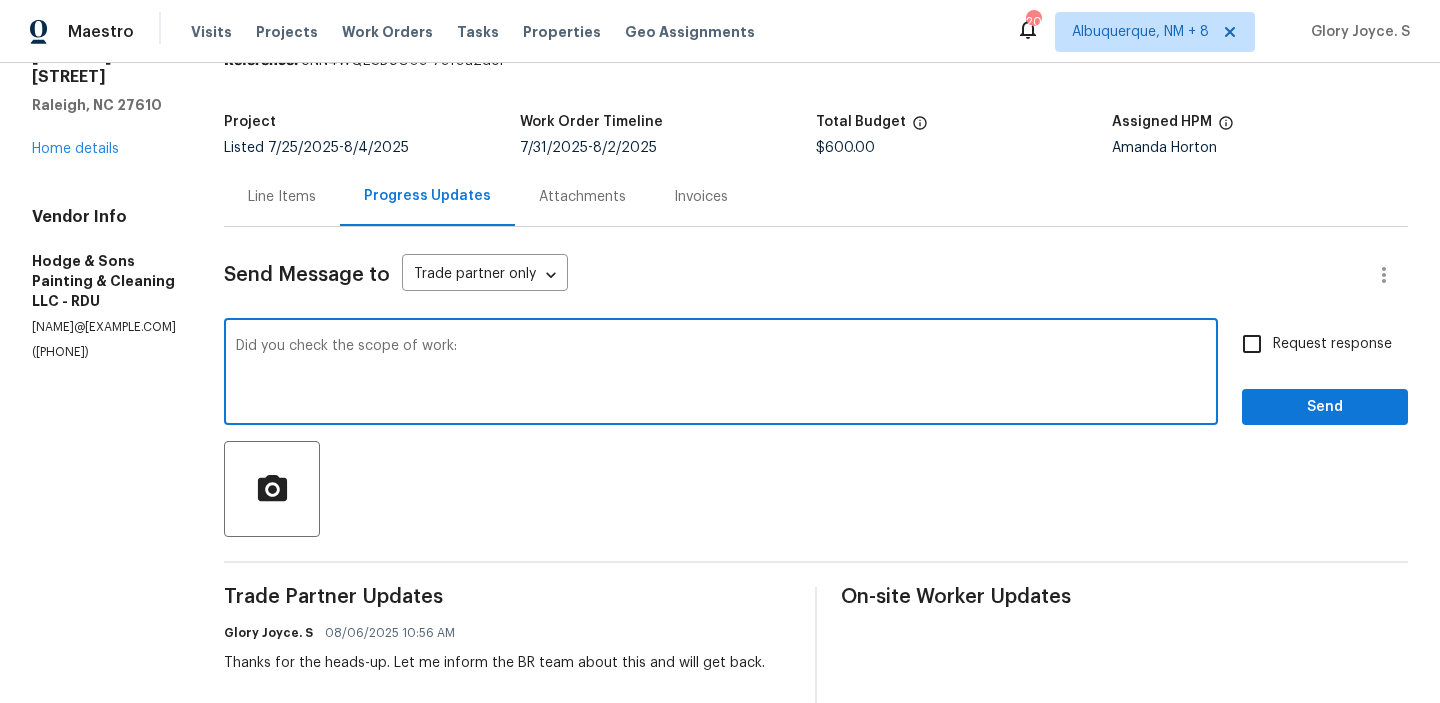 click on "Did you check the scope of work:" at bounding box center [721, 374] 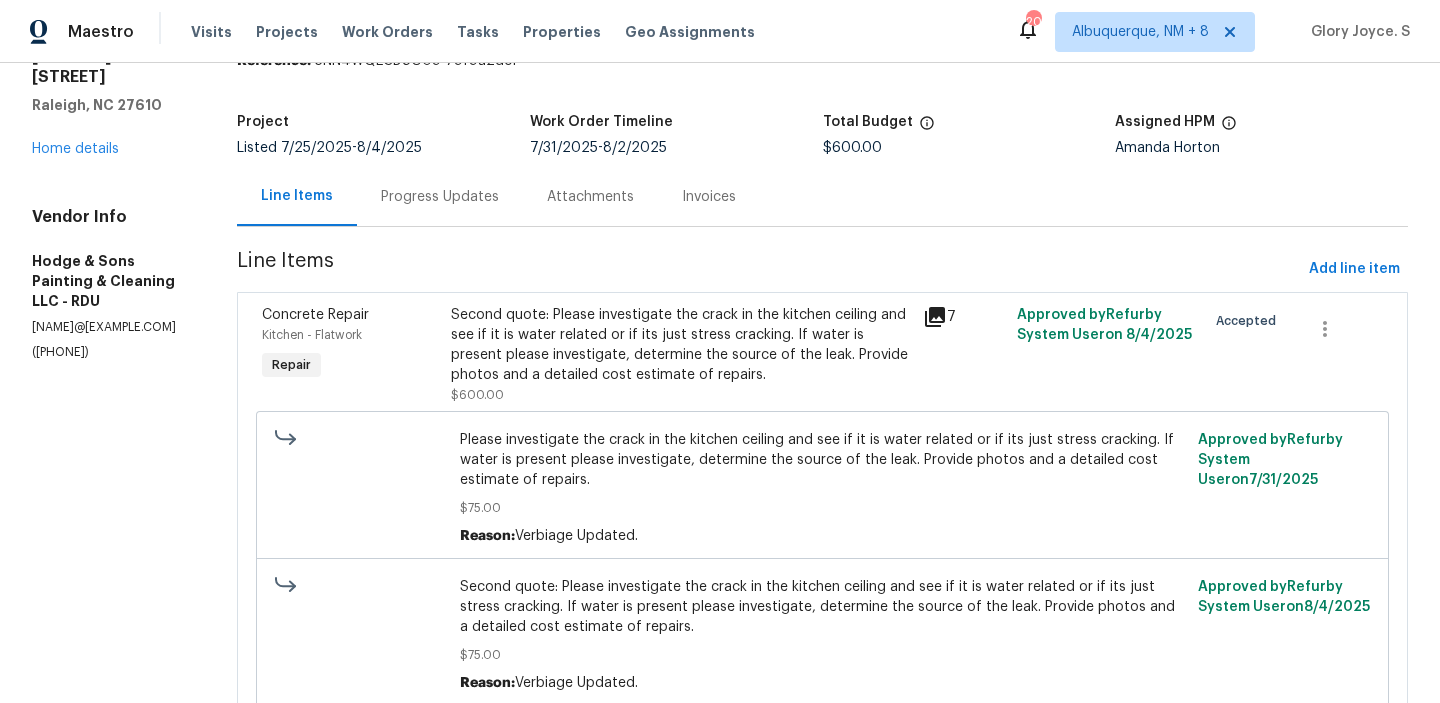 click on "Please investigate the crack in the kitchen ceiling and see if it is water related or if its just stress cracking. If water is present please investigate, determine the source of the leak. Provide photos and a detailed cost estimate of repairs." at bounding box center (823, 460) 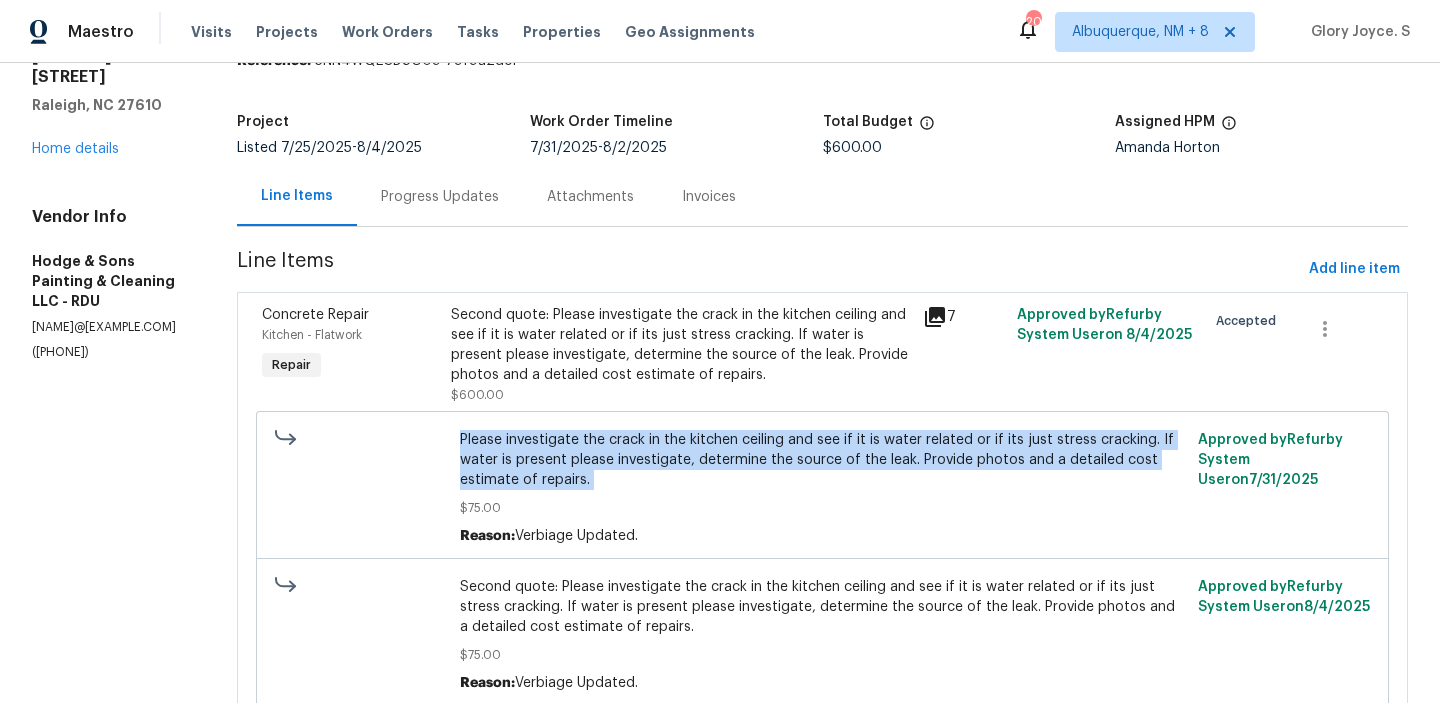 click on "Please investigate the crack in the kitchen ceiling and see if it is water related or if its just stress cracking. If water is present please investigate, determine the source of the leak. Provide photos and a detailed cost estimate of repairs." at bounding box center (823, 460) 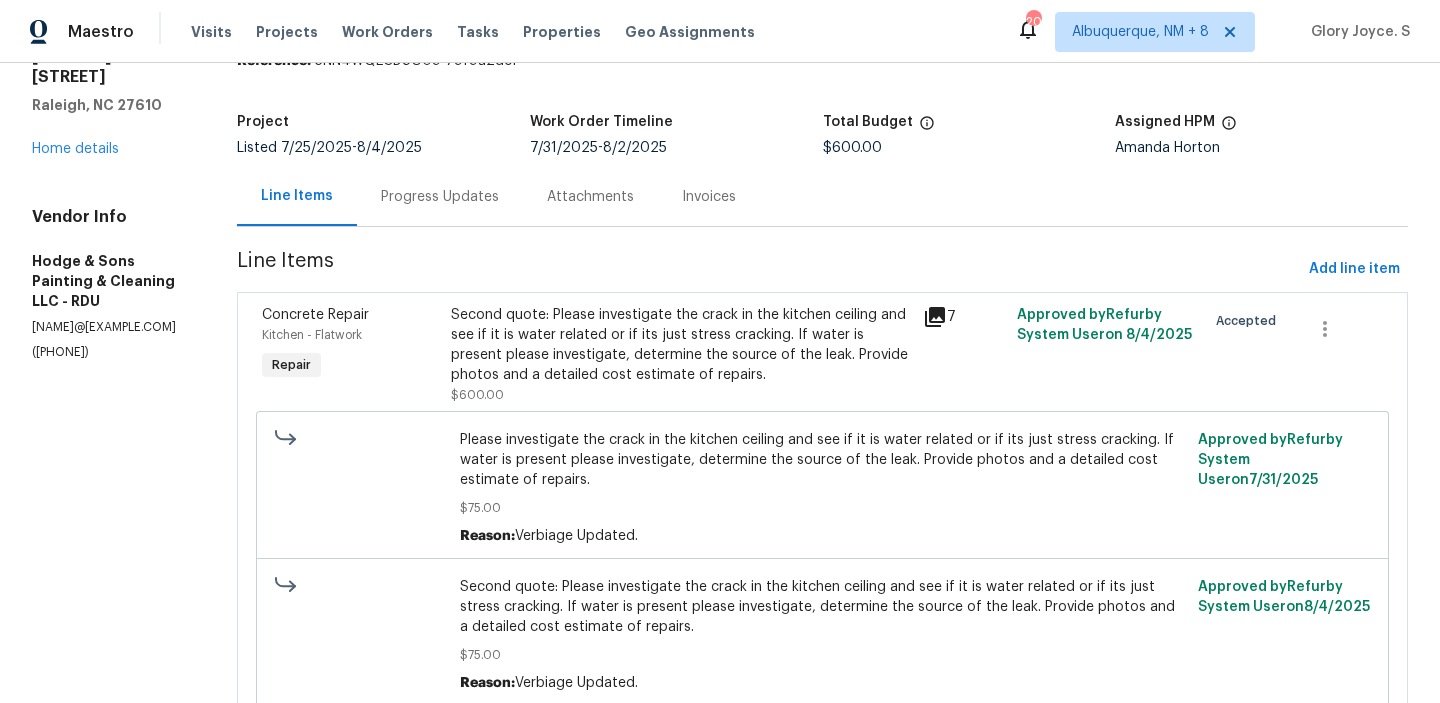 click on "Second quote: Please investigate the crack in the kitchen ceiling and see if it is water related or if its just stress cracking. If water is present please investigate, determine the source of the leak. Provide photos and a detailed cost estimate of repairs." at bounding box center (823, 607) 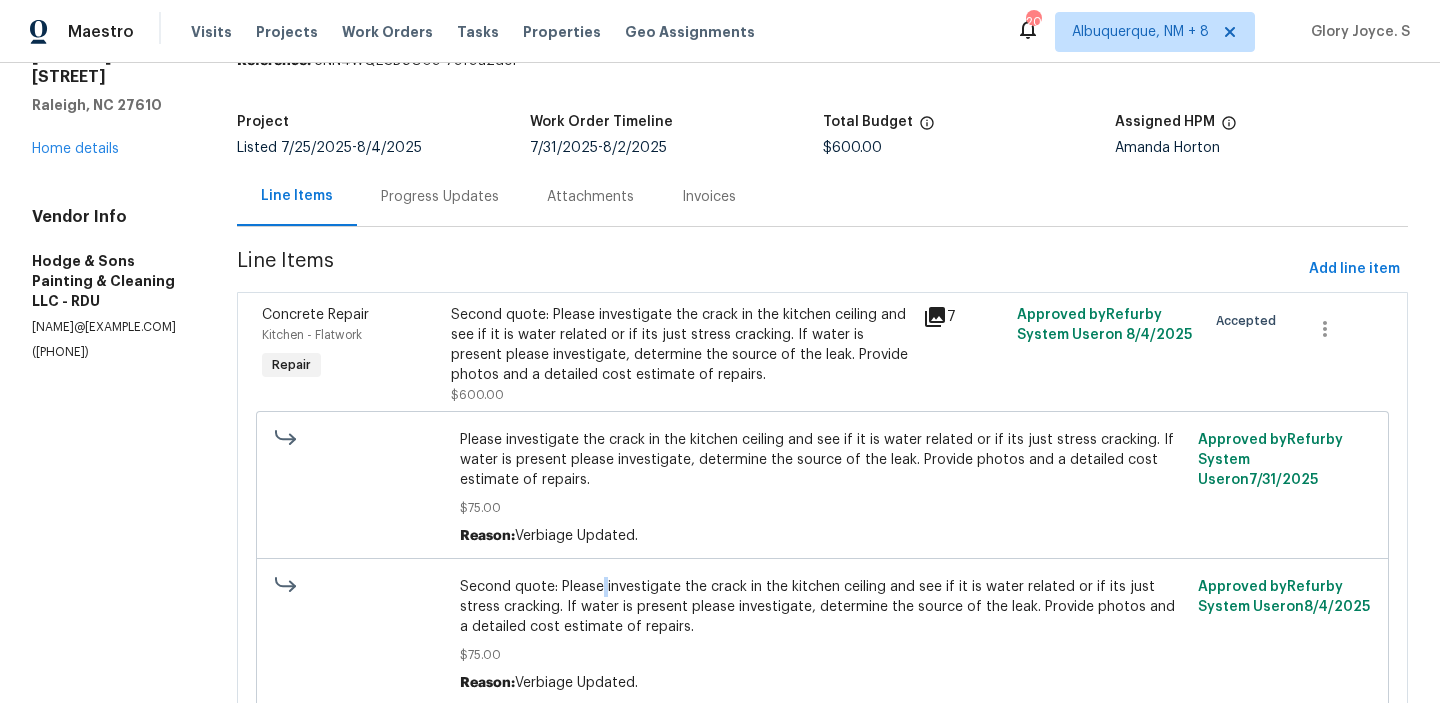 click on "Second quote: Please investigate the crack in the kitchen ceiling and see if it is water related or if its just stress cracking. If water is present please investigate, determine the source of the leak. Provide photos and a detailed cost estimate of repairs." at bounding box center [823, 607] 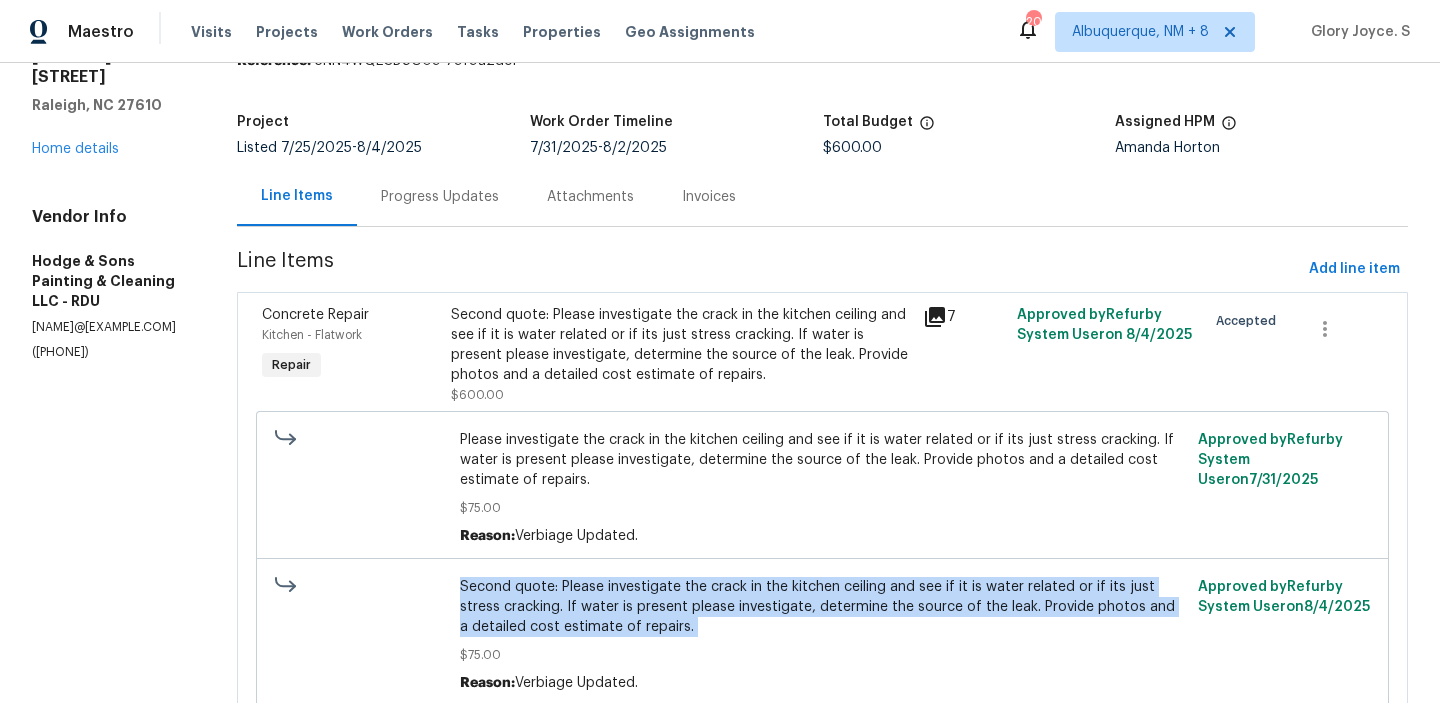 copy on "Second quote: Please investigate the crack in the kitchen ceiling and see if it is water related or if its just stress cracking. If water is present please investigate, determine the source of the leak. Provide photos and a detailed cost estimate of repairs." 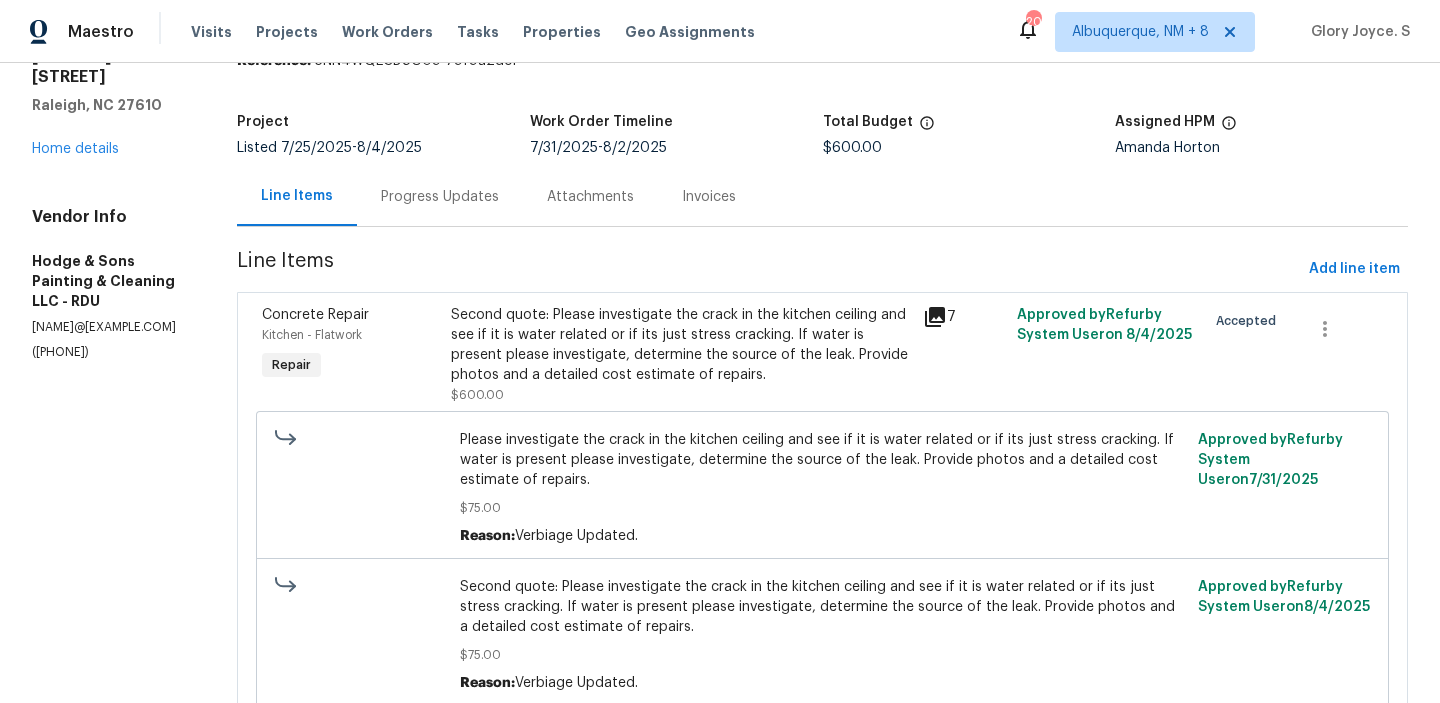 click on "Progress Updates" at bounding box center [440, 197] 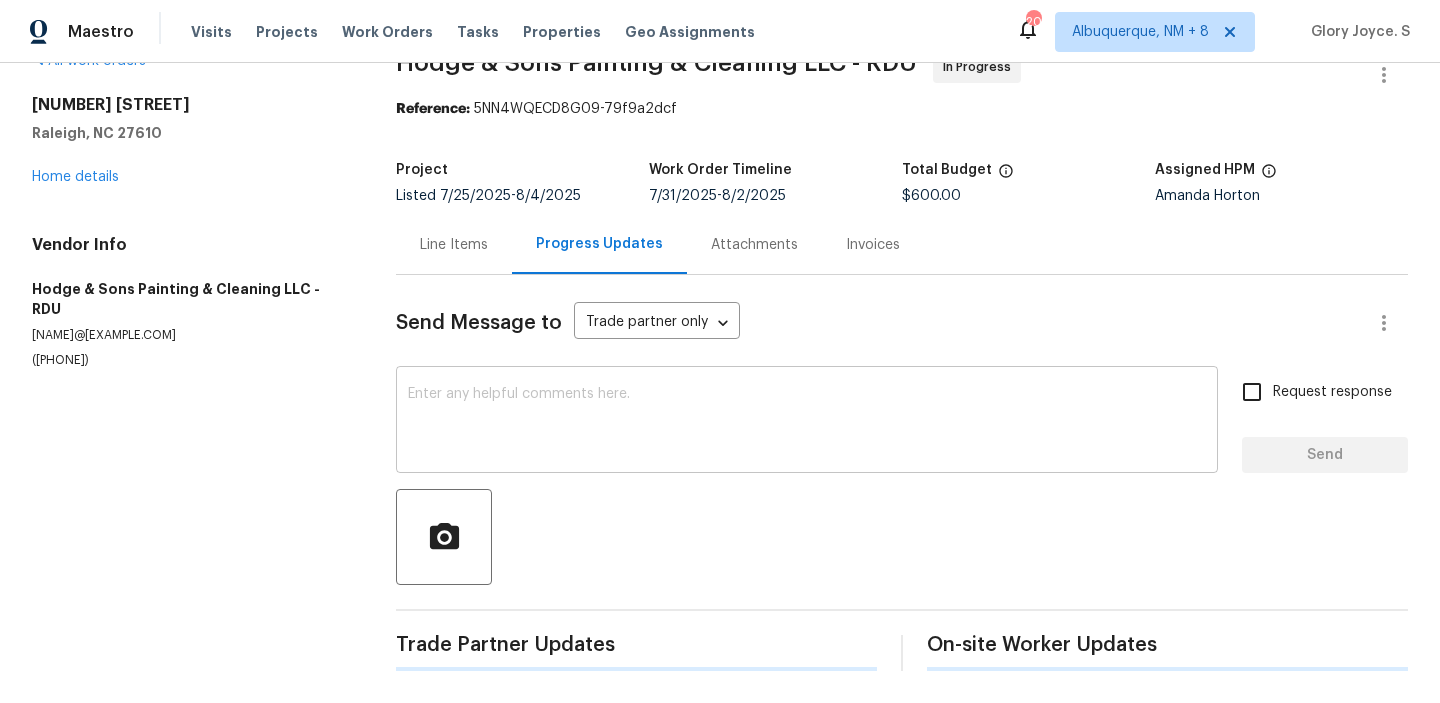 click on "x ​" at bounding box center [807, 422] 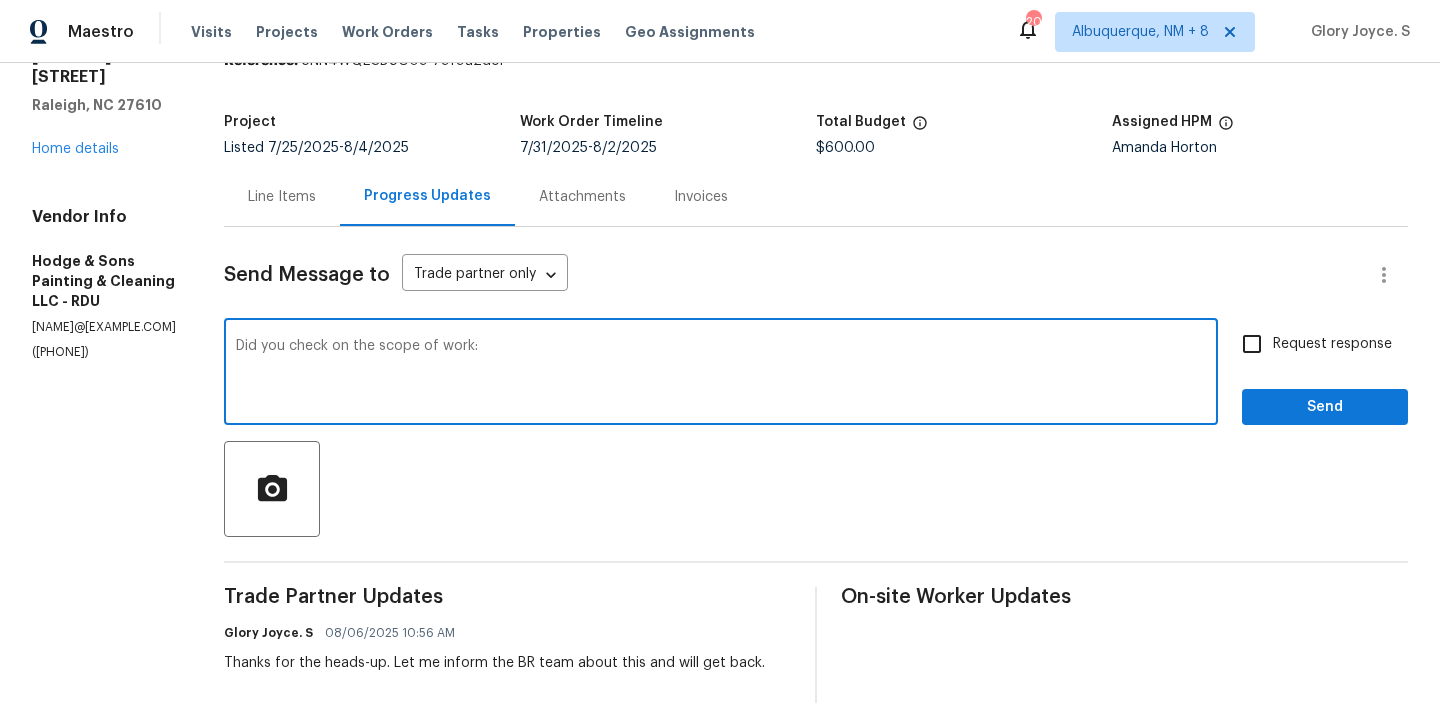 paste on "Second quote: Please investigate the crack in the kitchen ceiling and see if it is water related or if its just stress cracking. If water is present please investigate, determine the source of the leak. Provide photos and a detailed cost estimate of repairs." 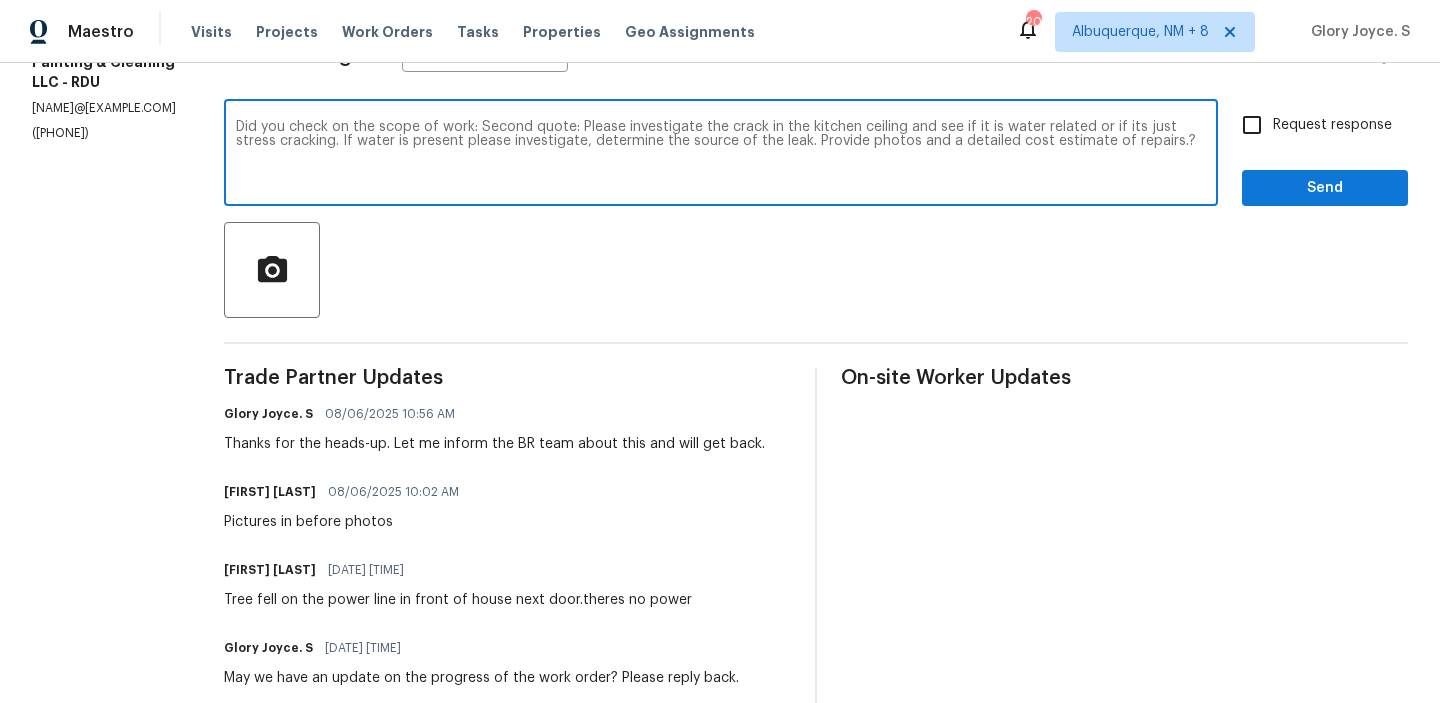 scroll, scrollTop: 137, scrollLeft: 0, axis: vertical 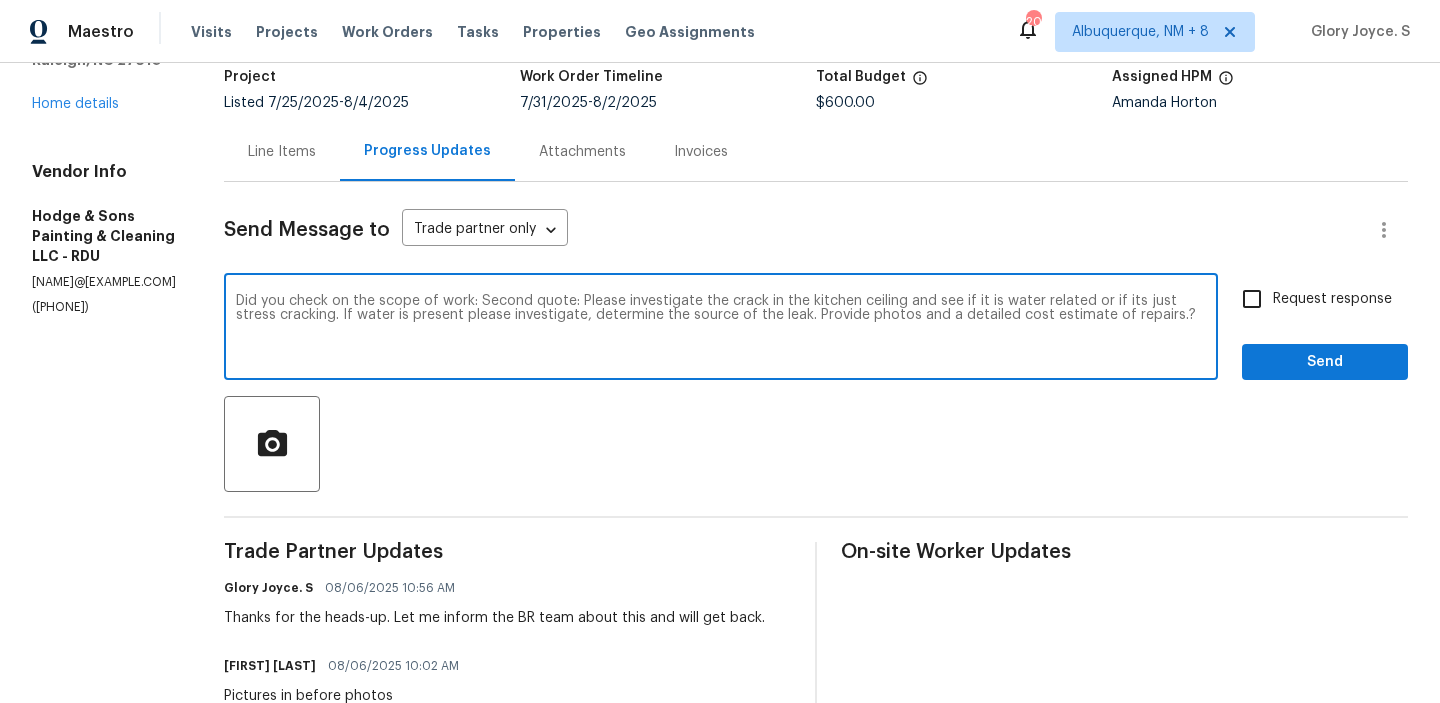 type on "Did you check on the scope of work: Second quote: Please investigate the crack in the kitchen ceiling and see if it is water related or if its just stress cracking. If water is present please investigate, determine the source of the leak. Provide photos and a detailed cost estimate of repairs.?" 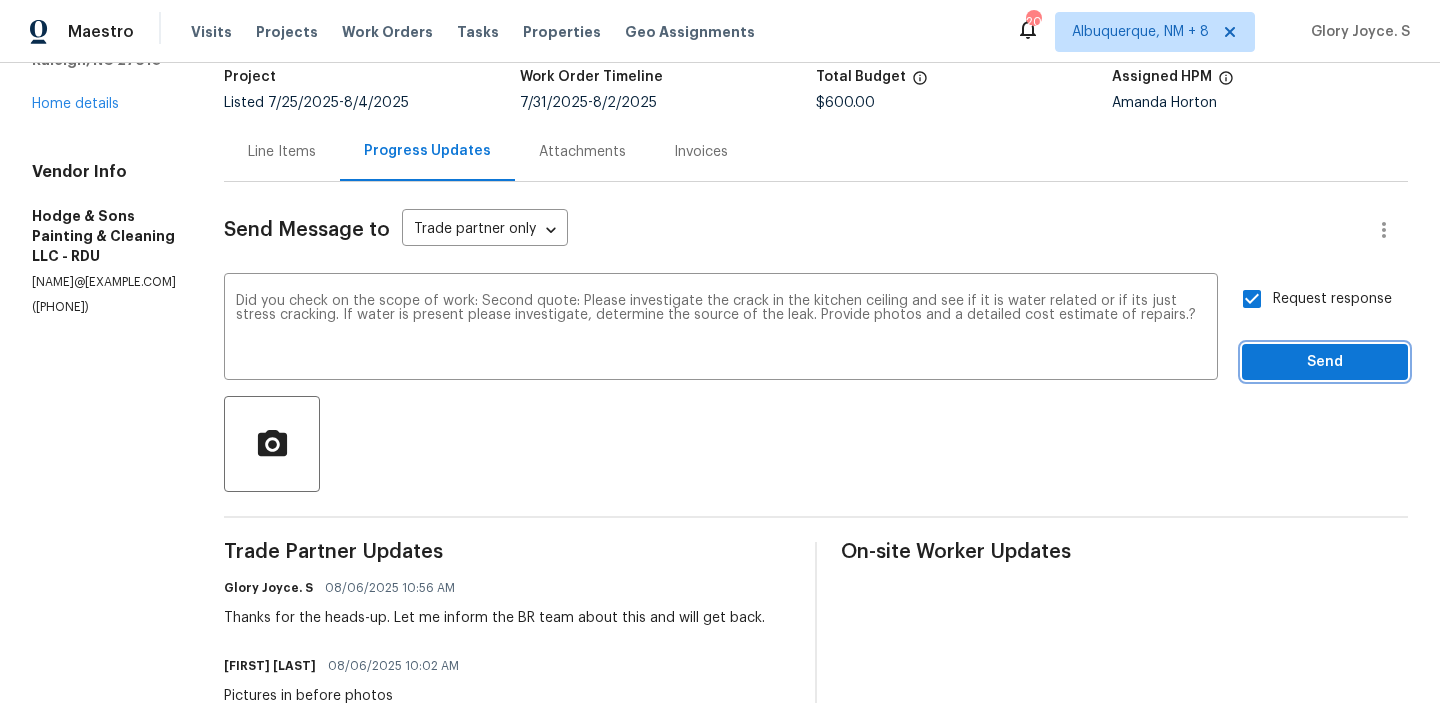 click on "Send" at bounding box center [1325, 362] 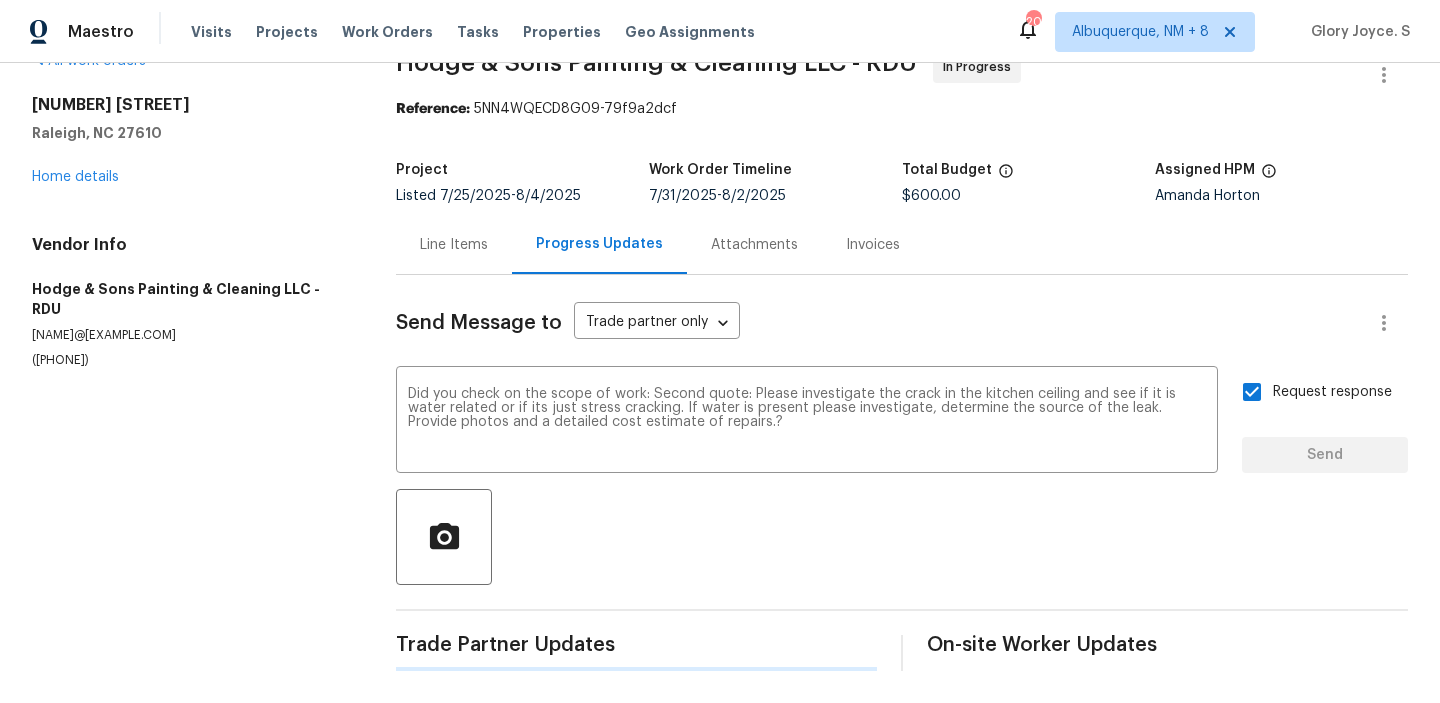 scroll, scrollTop: 44, scrollLeft: 0, axis: vertical 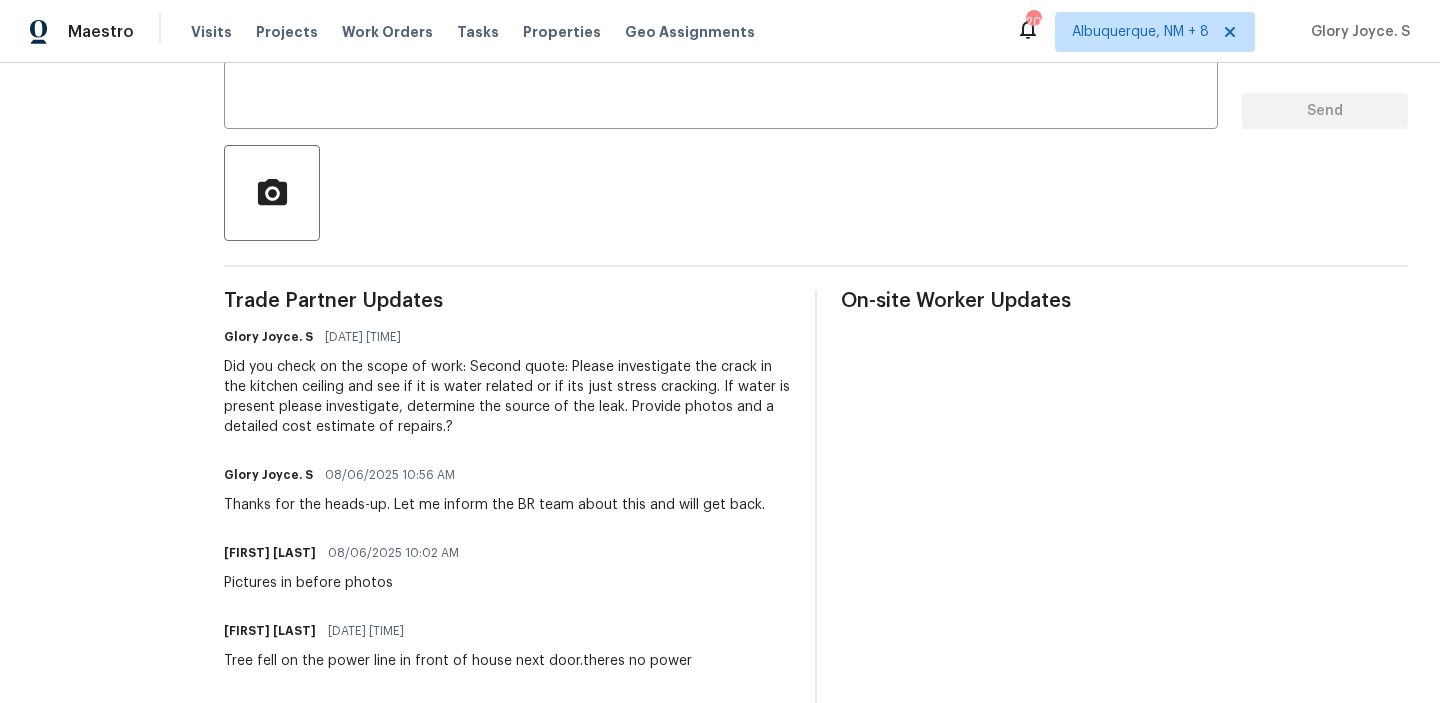 click on "Tree fell on the power line in front of house next door.theres no power" at bounding box center [458, 661] 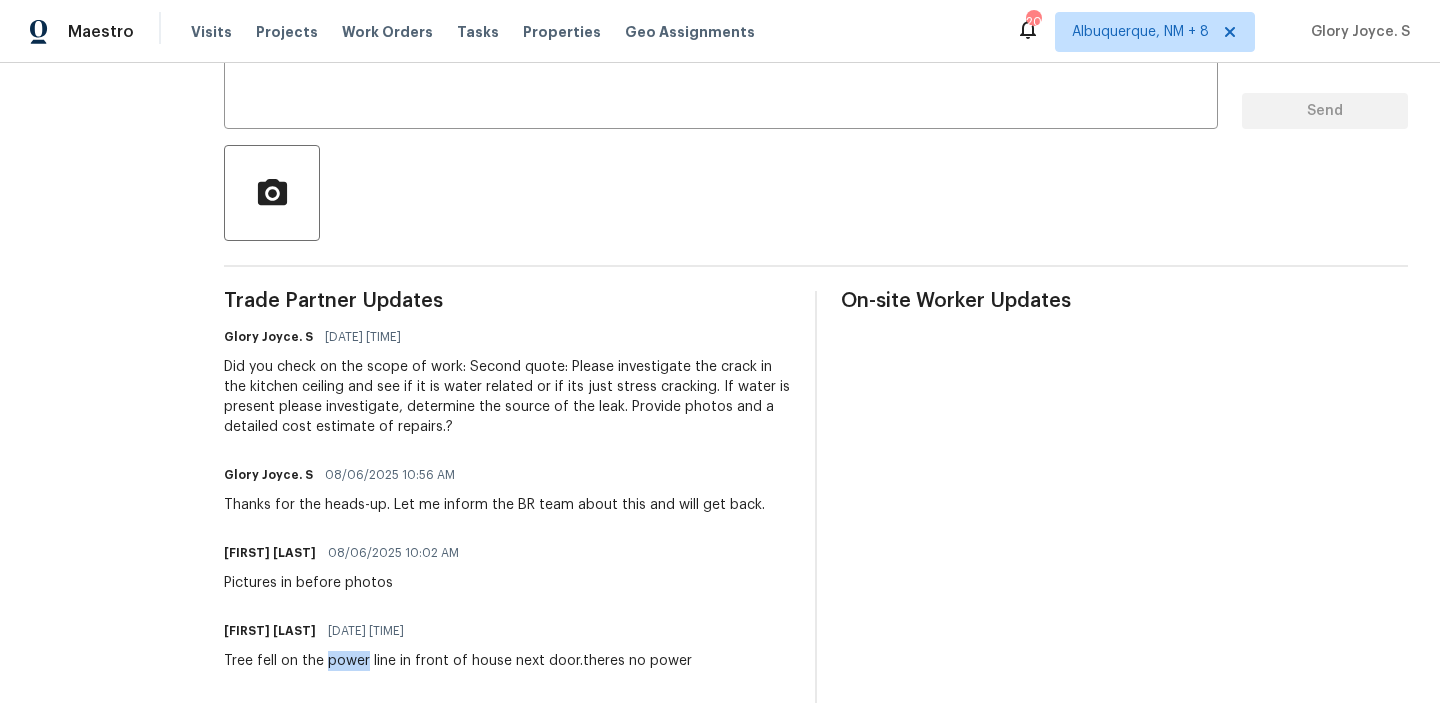 click on "Tree fell on the power line in front of house next door.theres no power" at bounding box center (458, 661) 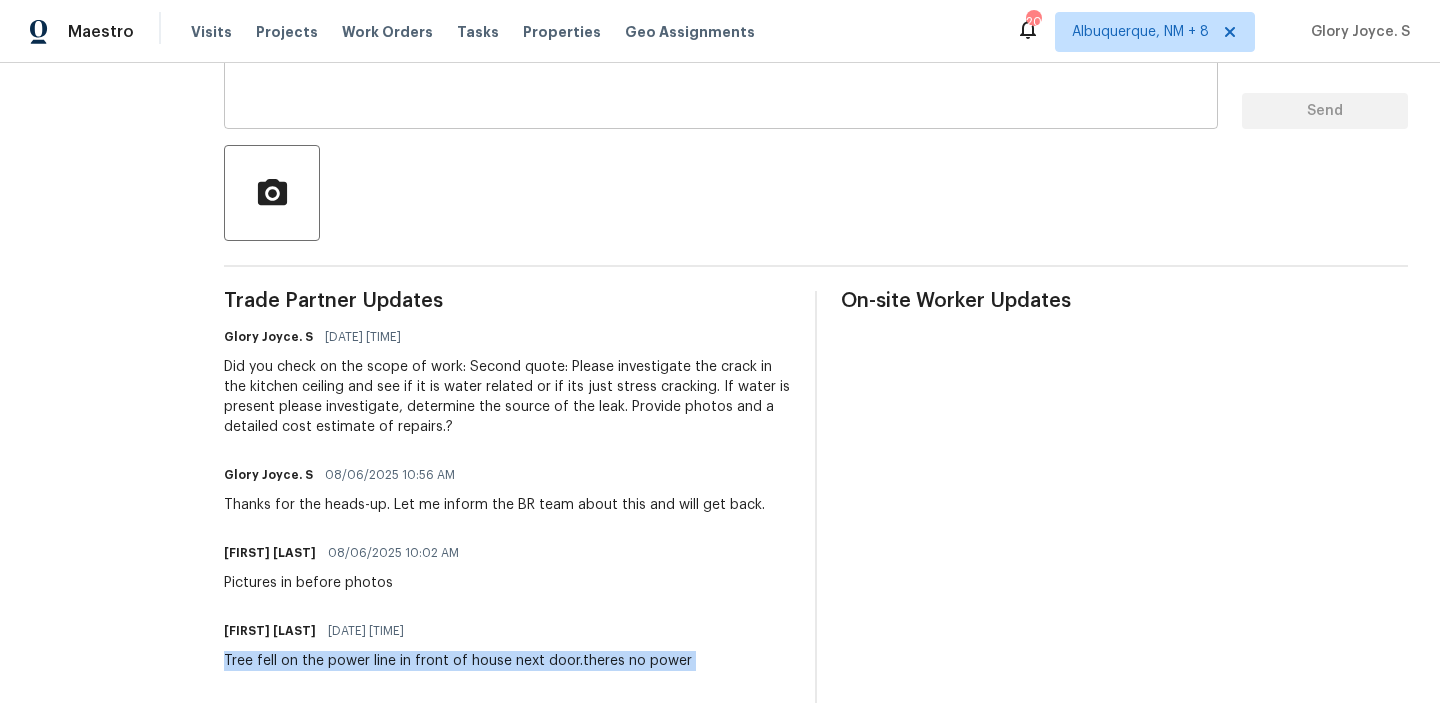 copy on "Tree fell on the power line in front of house next door.theres no power" 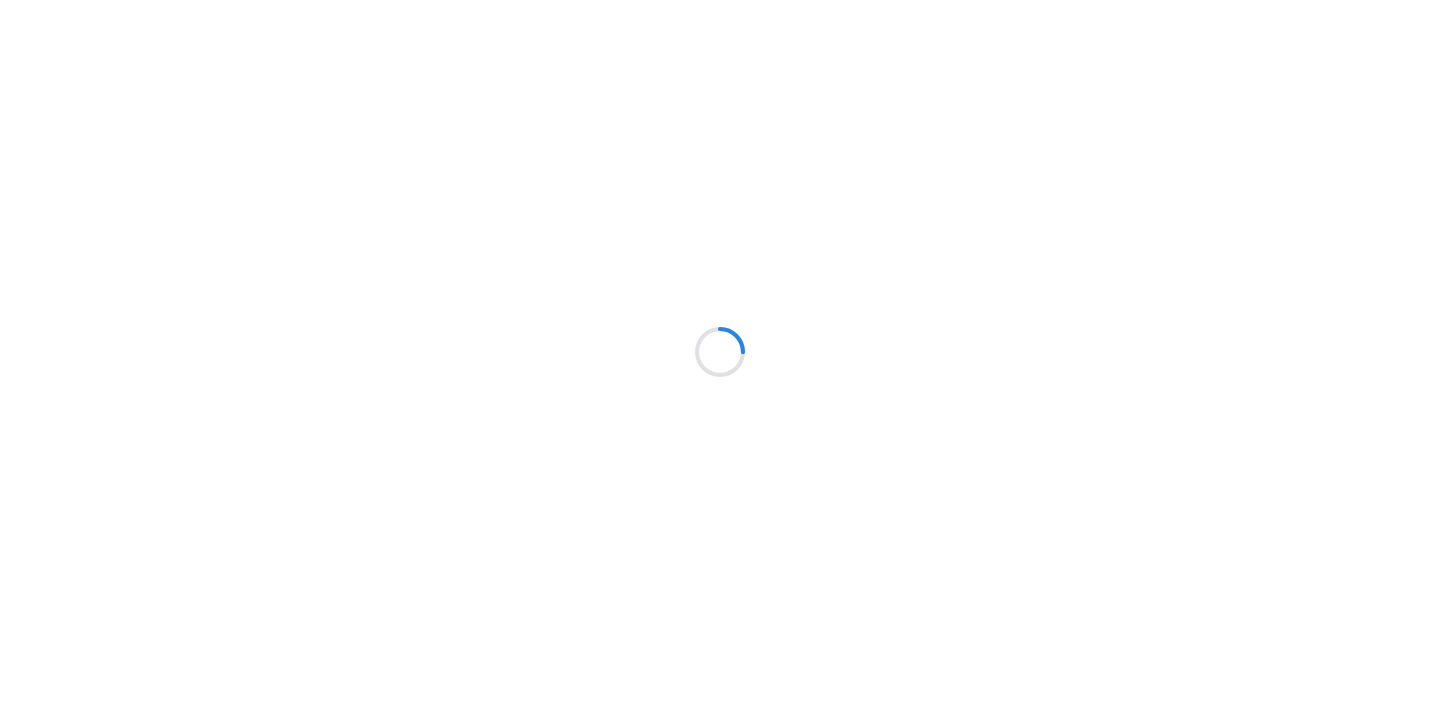 scroll, scrollTop: 0, scrollLeft: 0, axis: both 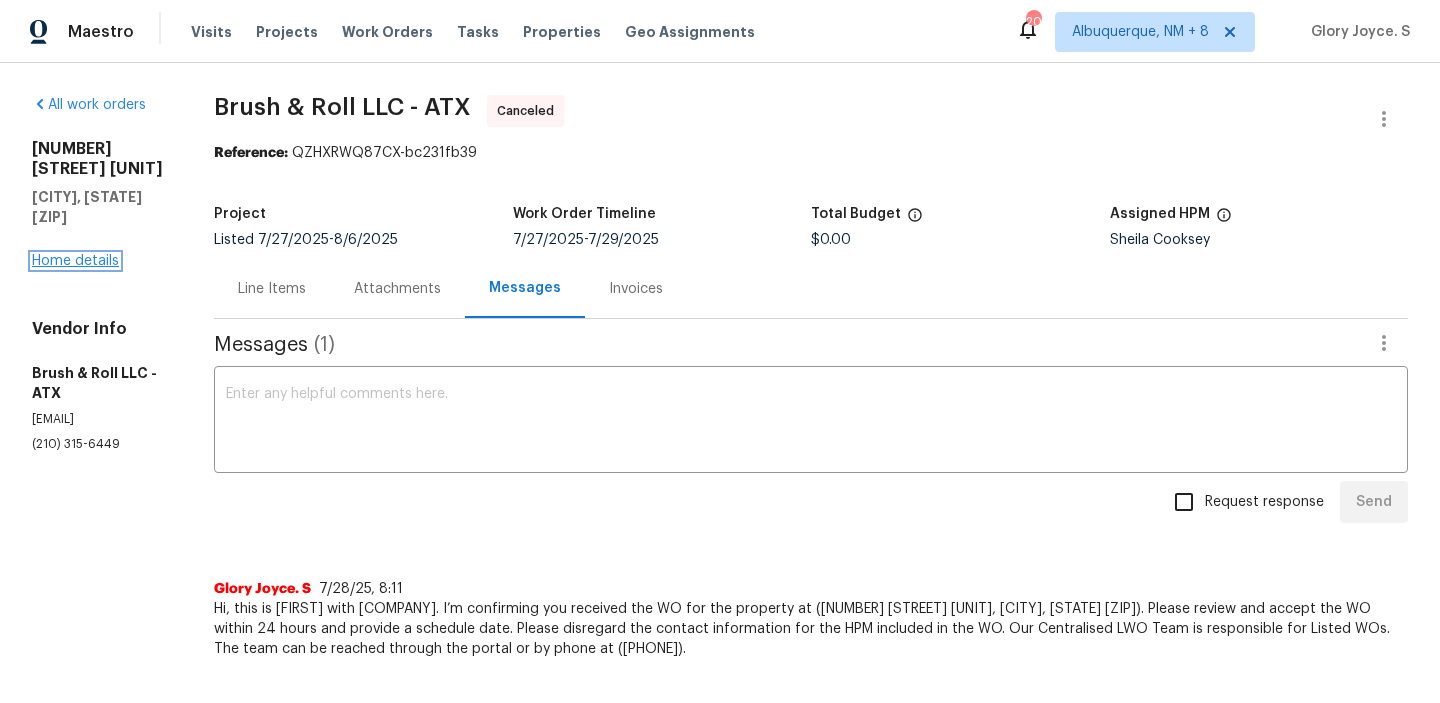 click on "Home details" at bounding box center (75, 261) 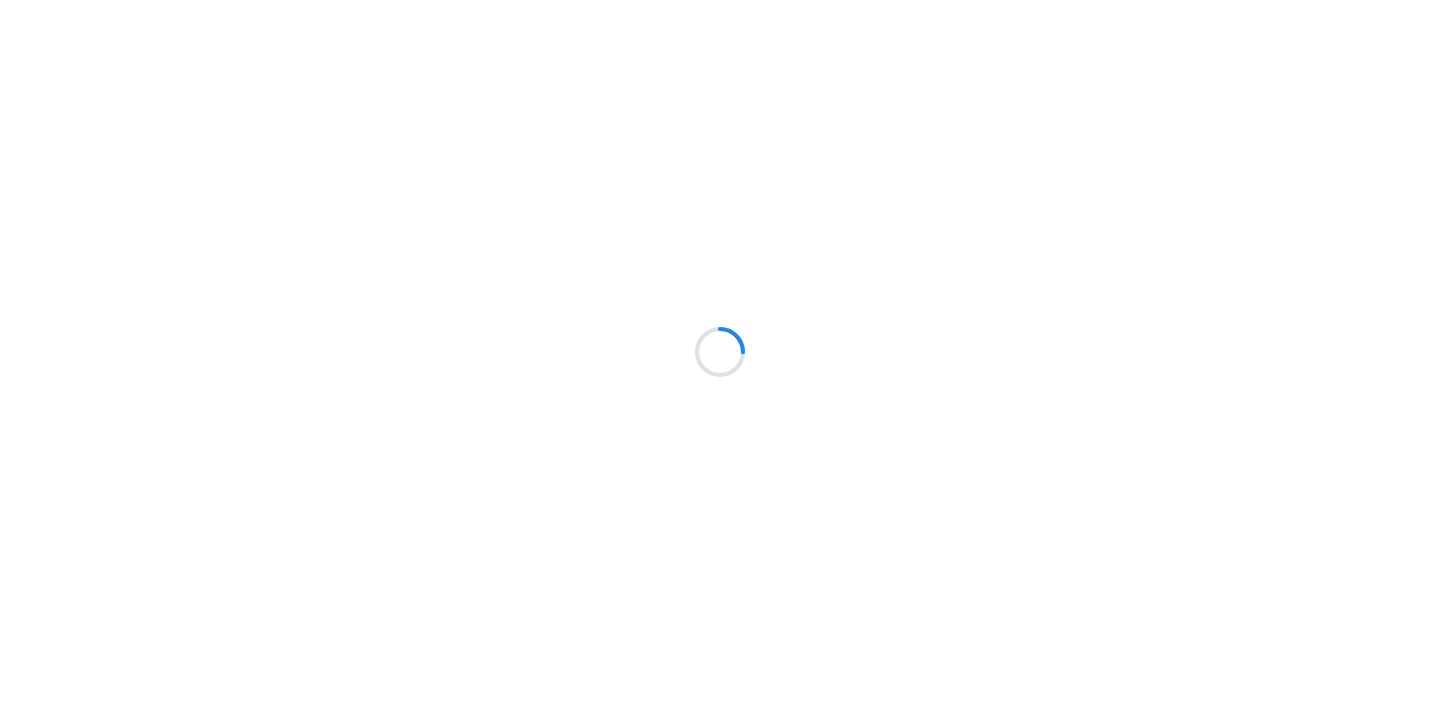 scroll, scrollTop: 0, scrollLeft: 0, axis: both 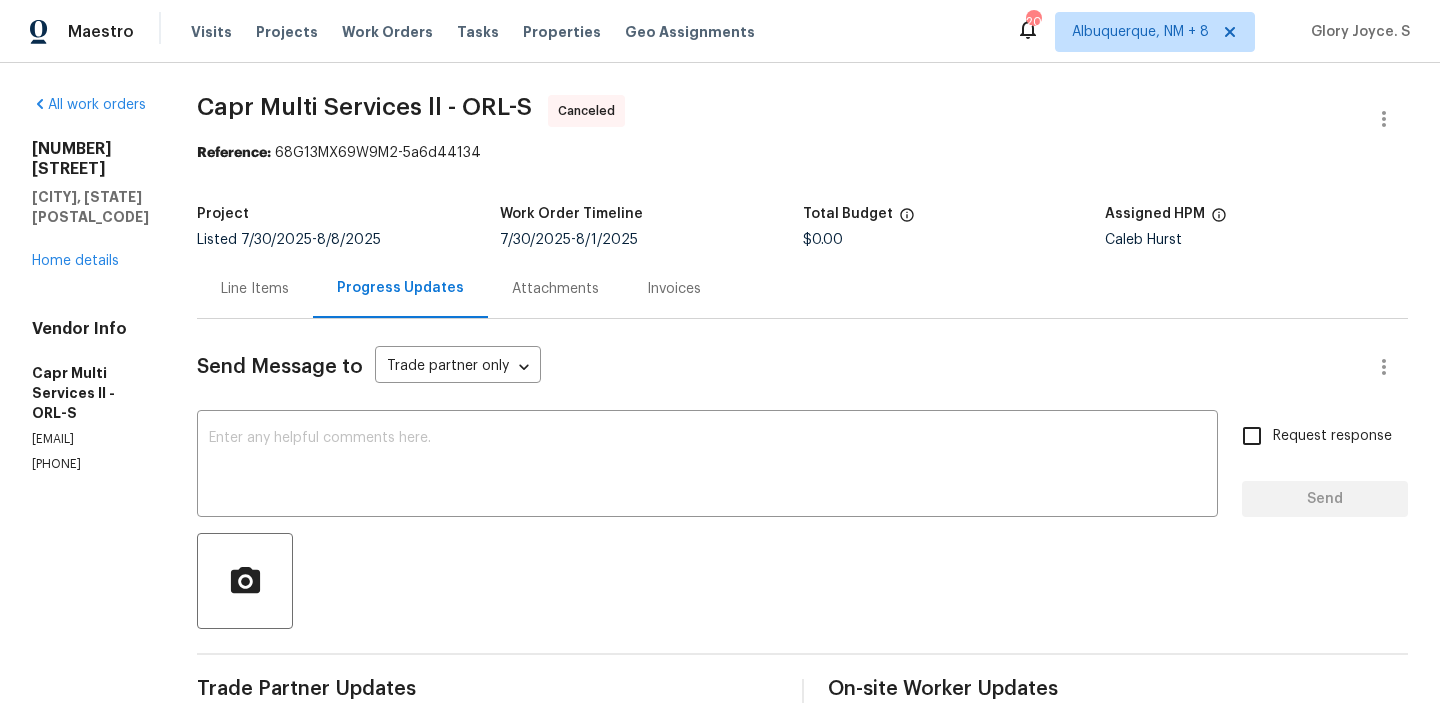click on "1106 Presidential Ln Apopka, FL 32703 Home details" at bounding box center [90, 205] 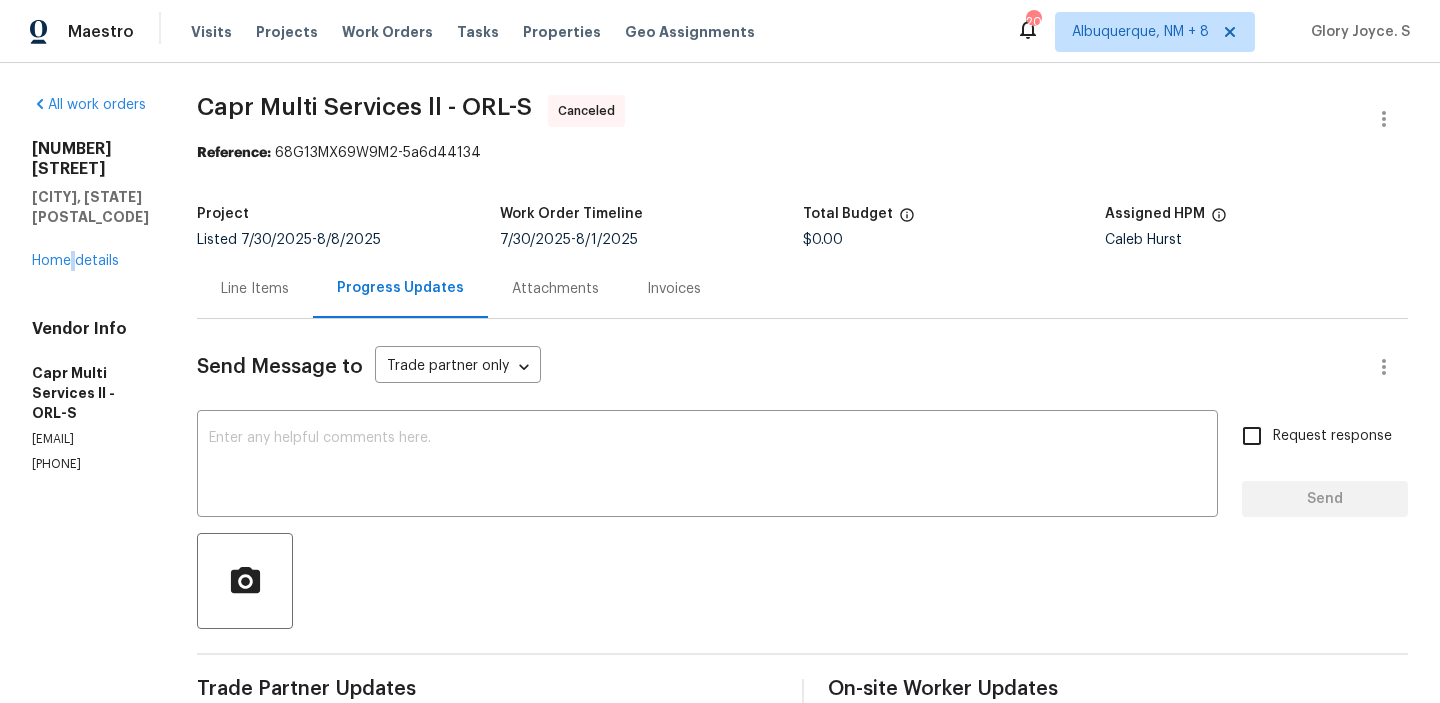 click on "1106 Presidential Ln Apopka, FL 32703 Home details" at bounding box center [90, 205] 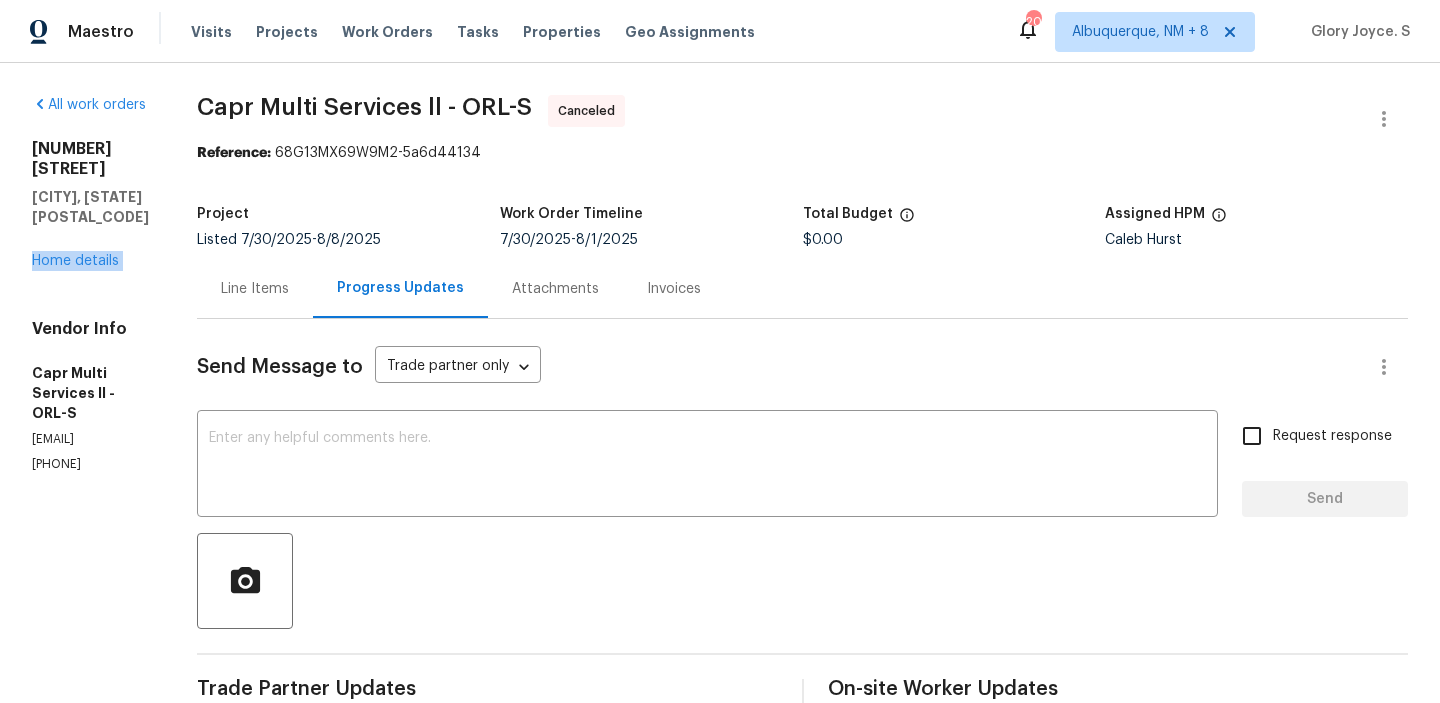 click on "1106 Presidential Ln Apopka, FL 32703 Home details" at bounding box center [90, 205] 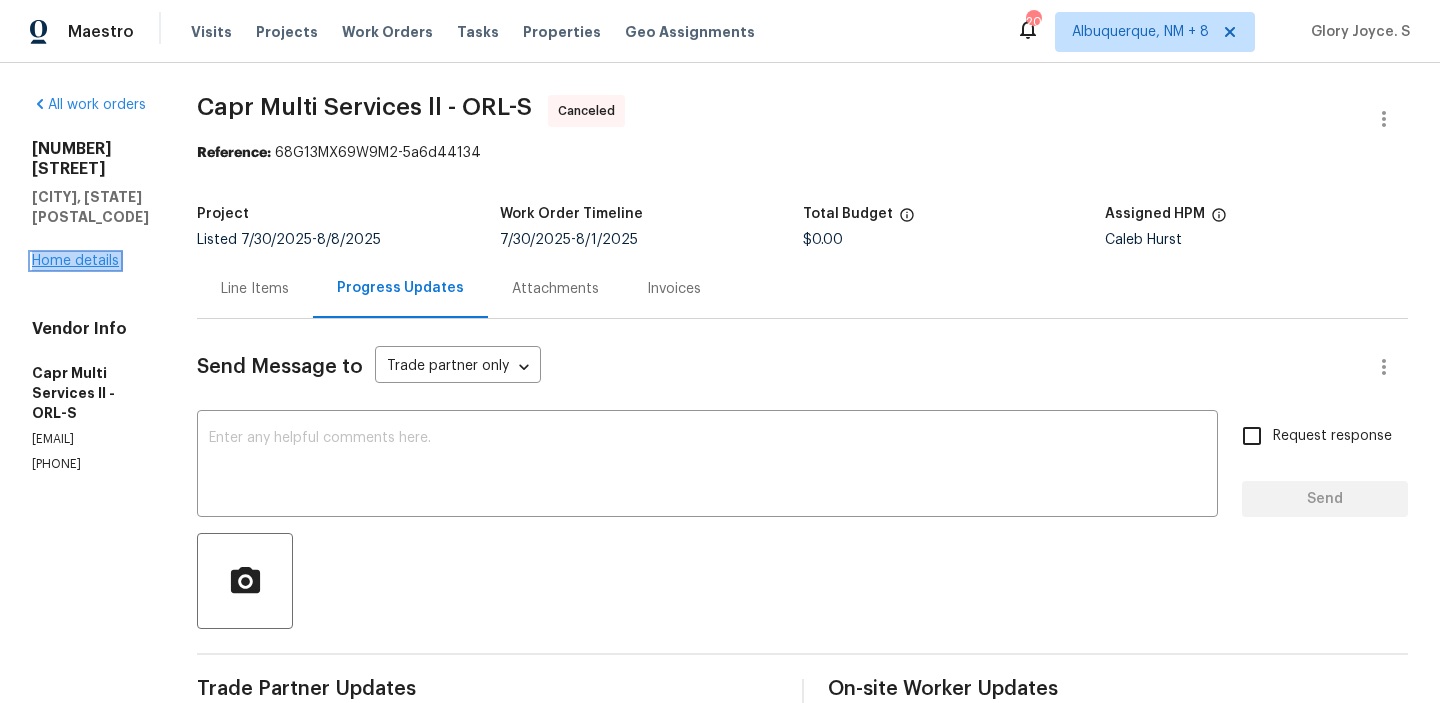 click on "Home details" at bounding box center [75, 261] 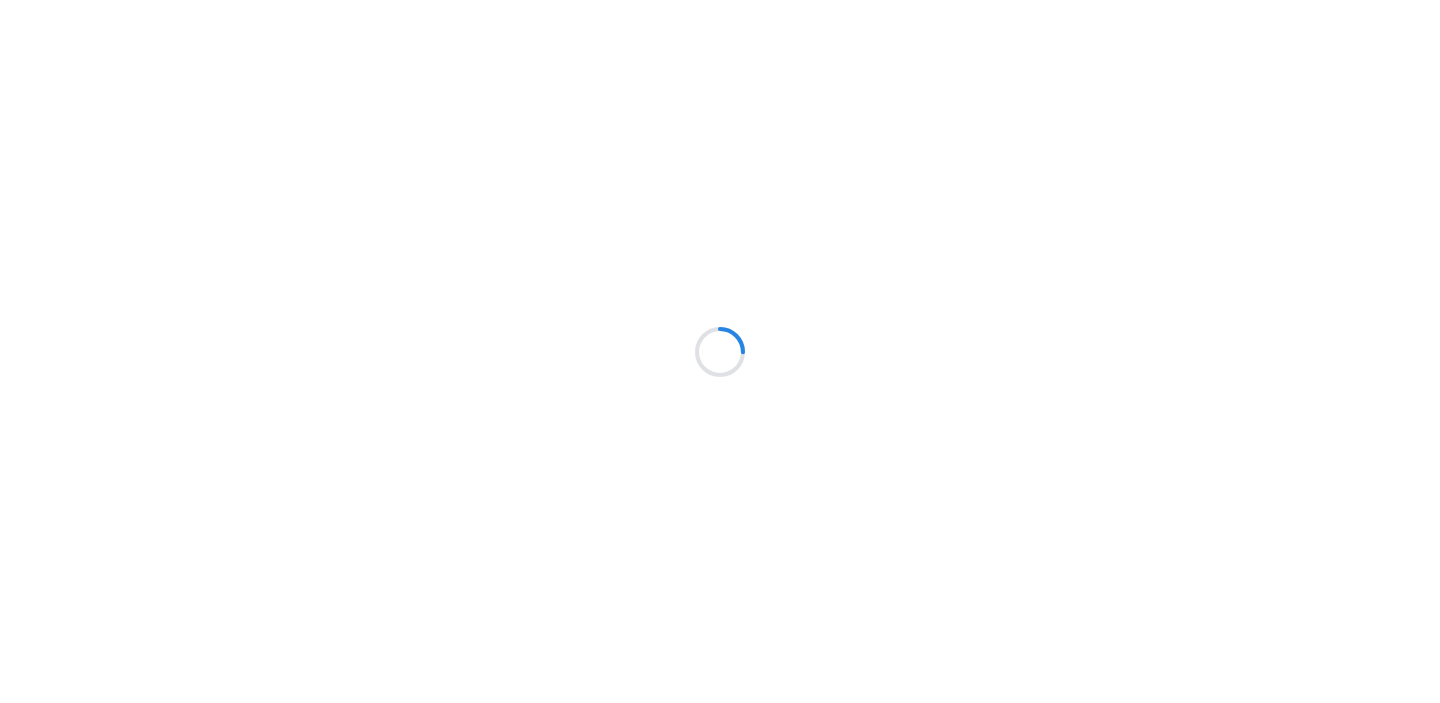 scroll, scrollTop: 0, scrollLeft: 0, axis: both 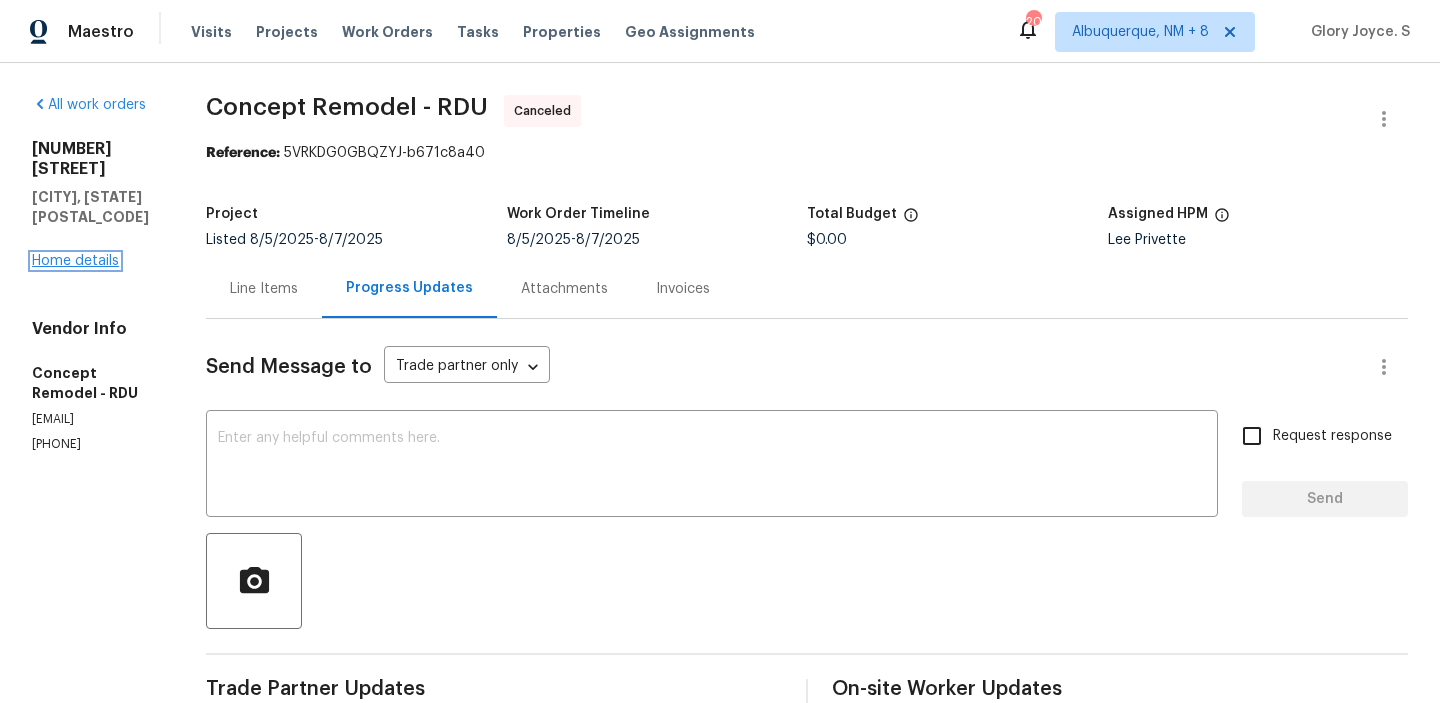 click on "Home details" at bounding box center [75, 261] 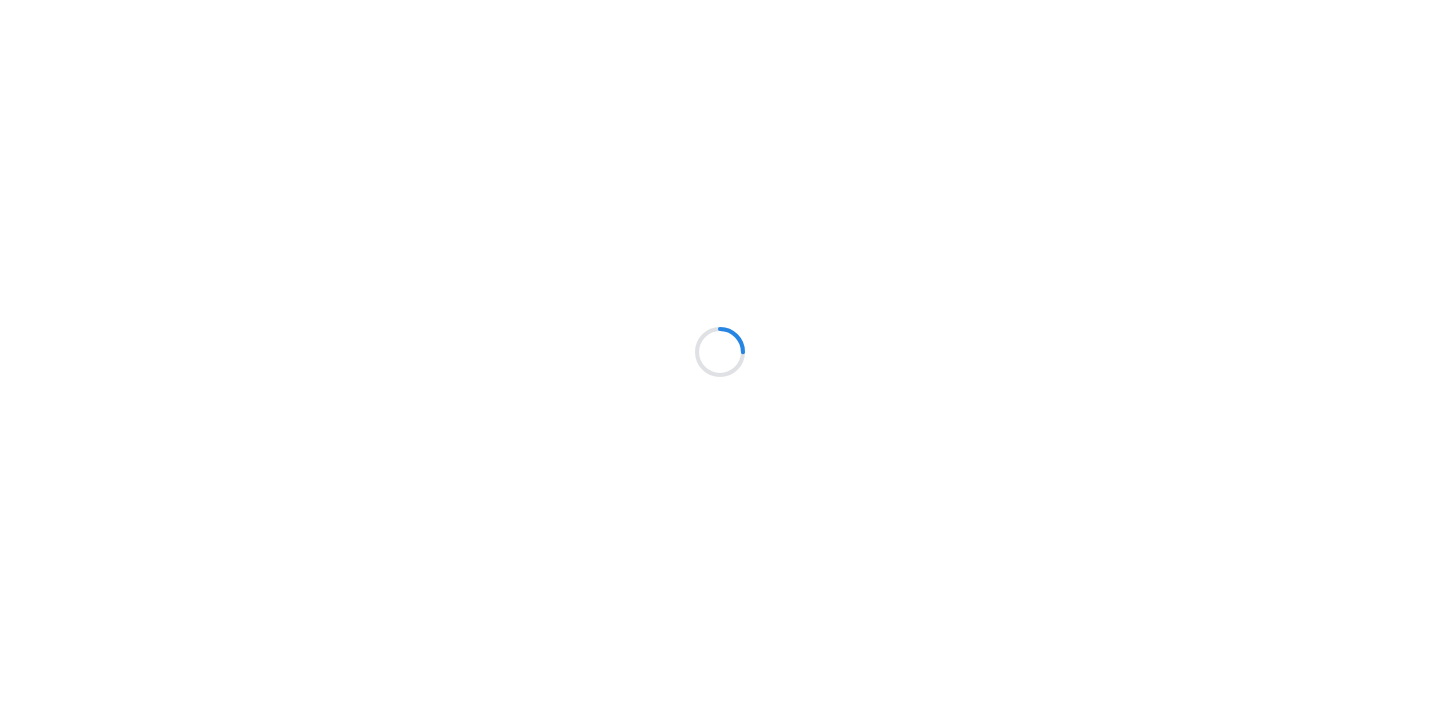 scroll, scrollTop: 0, scrollLeft: 0, axis: both 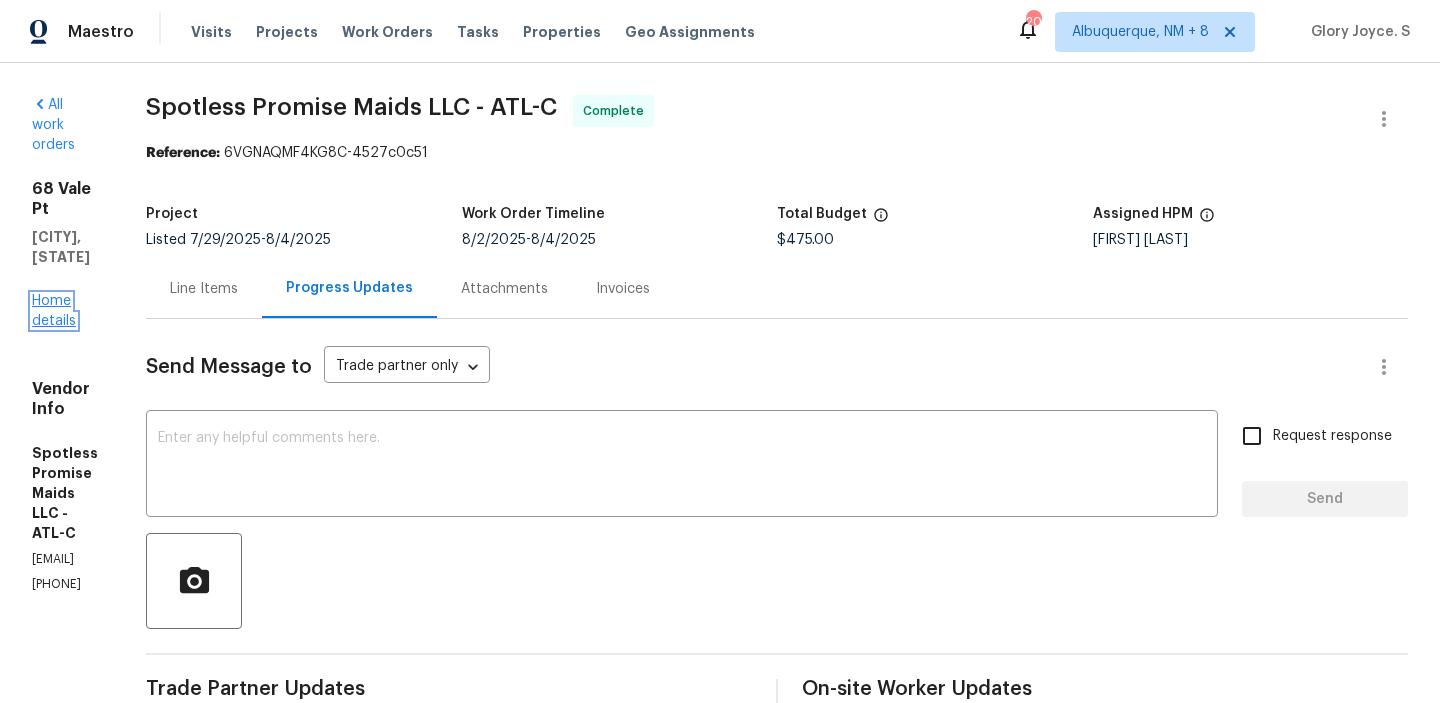 click on "Home details" at bounding box center [54, 311] 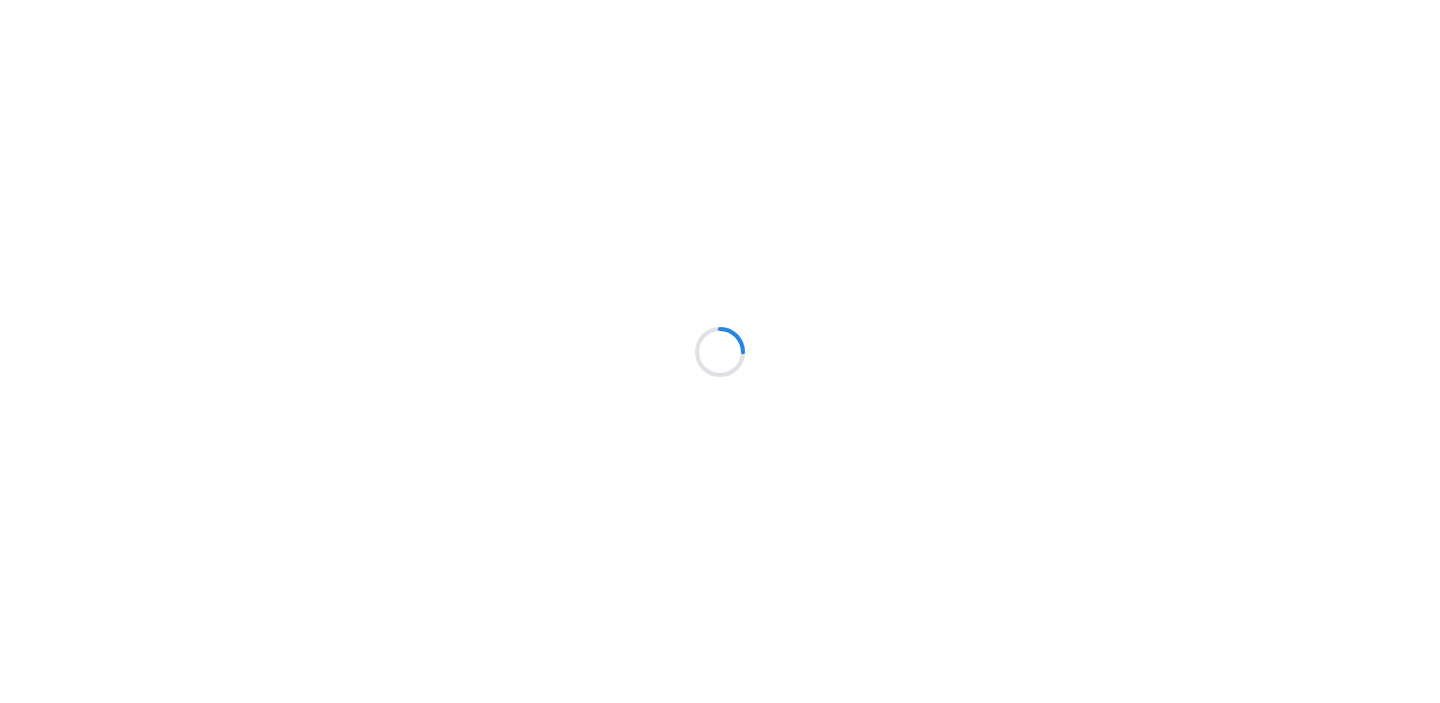 scroll, scrollTop: 0, scrollLeft: 0, axis: both 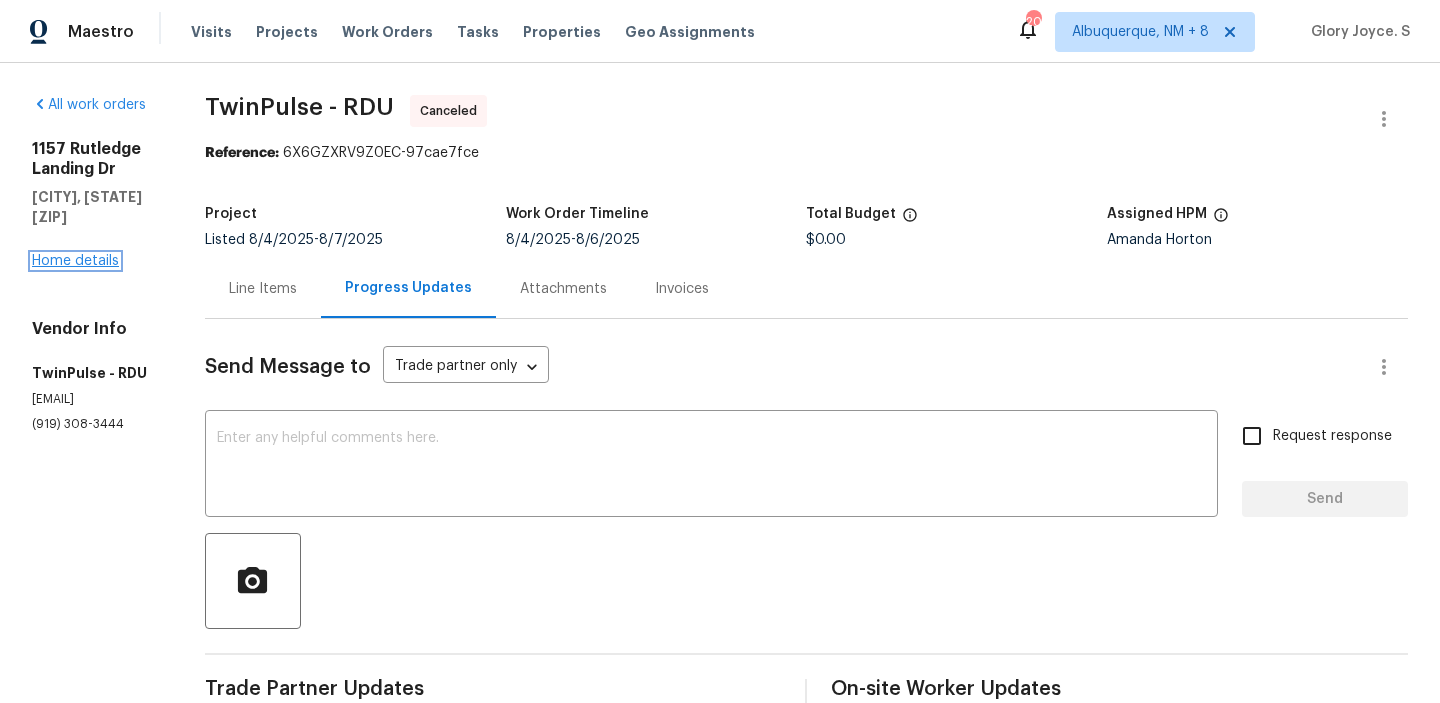 click on "Home details" at bounding box center [75, 261] 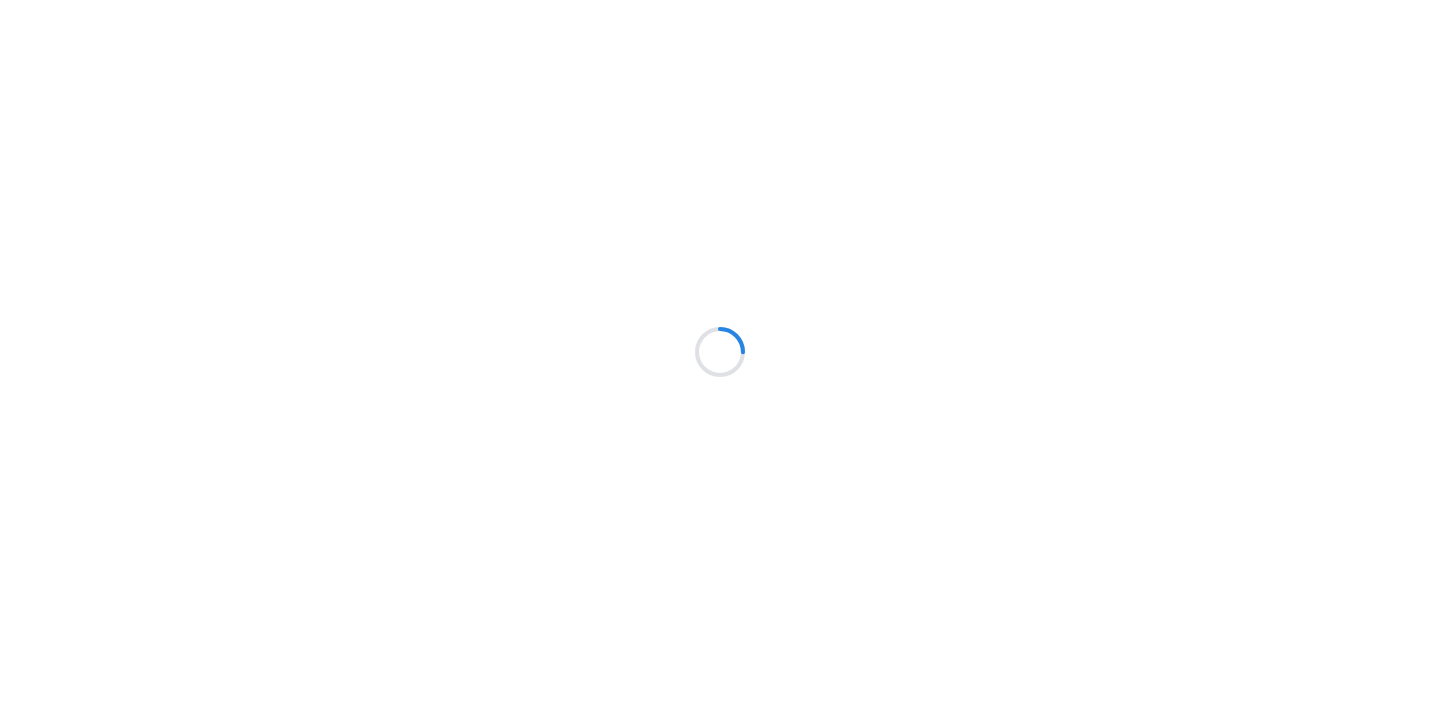 scroll, scrollTop: 0, scrollLeft: 0, axis: both 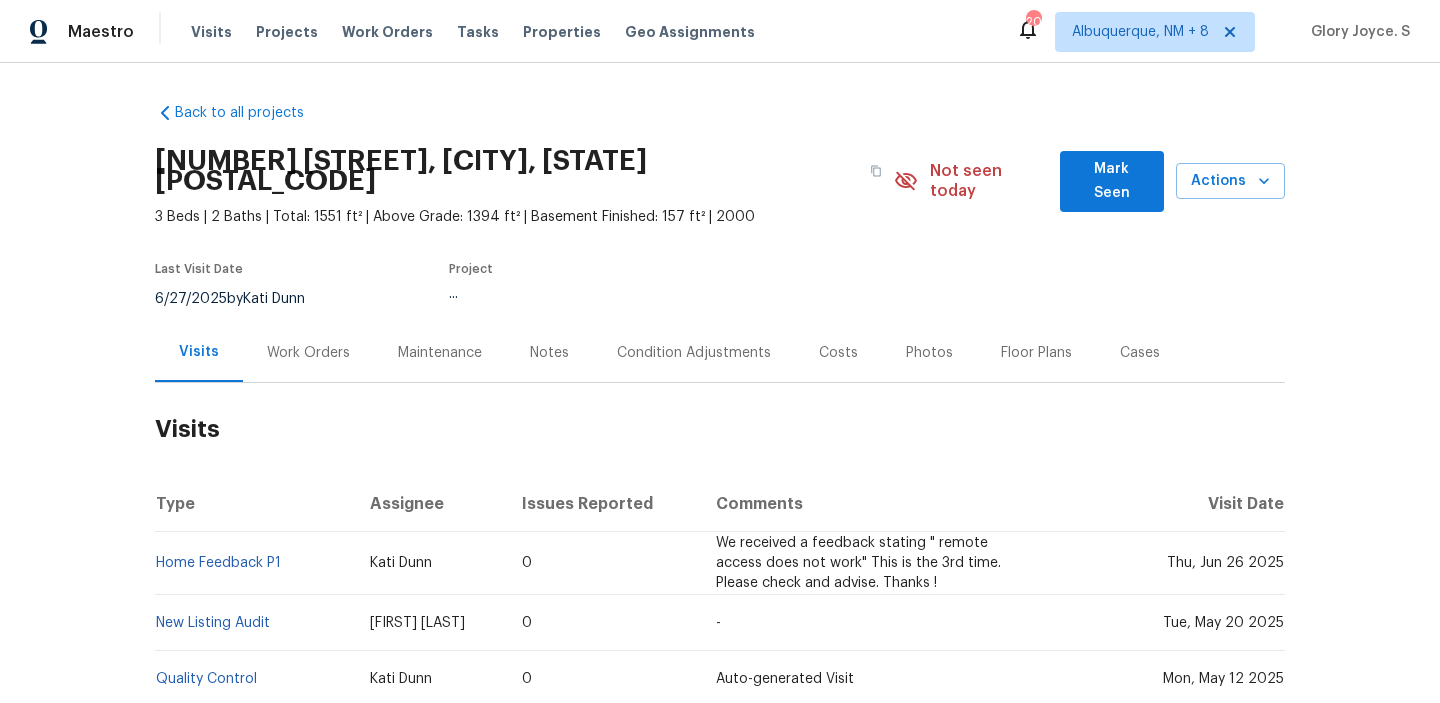 click on "Work Orders" at bounding box center (308, 353) 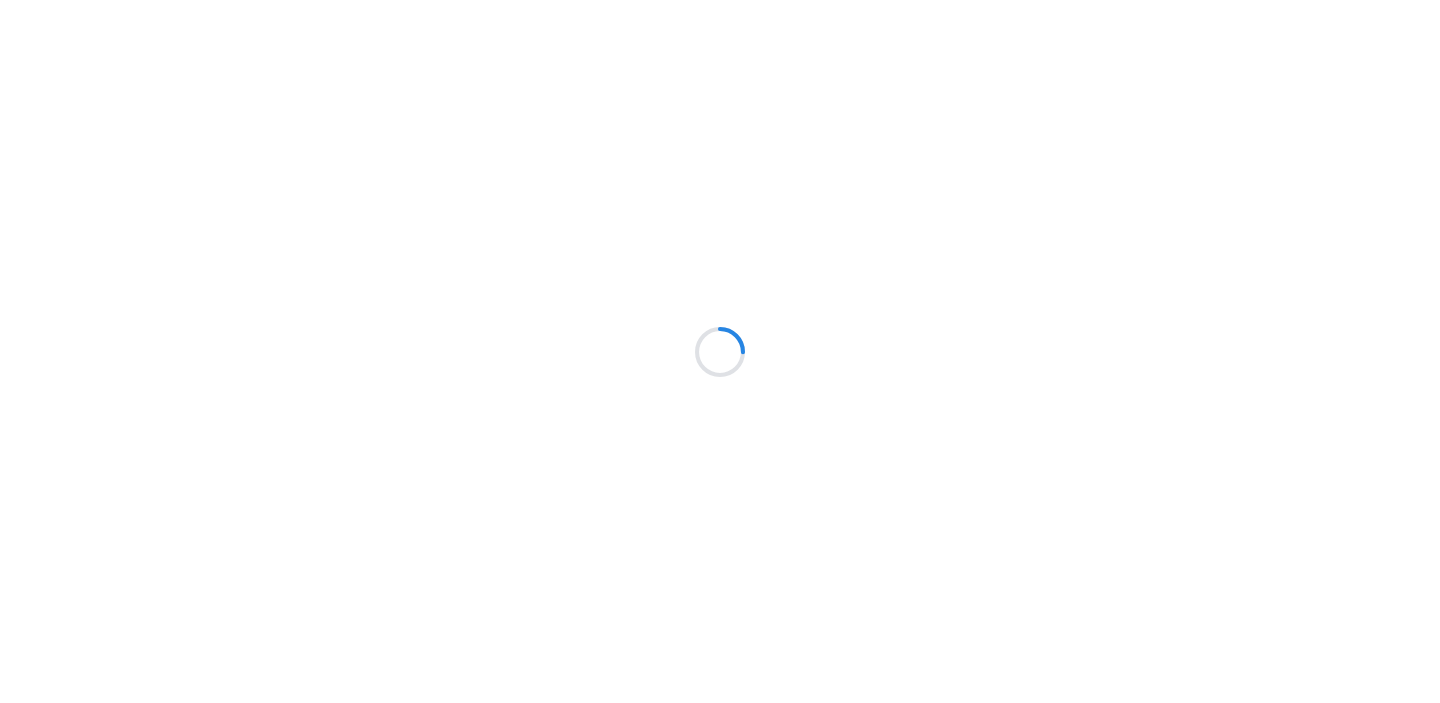 scroll, scrollTop: 0, scrollLeft: 0, axis: both 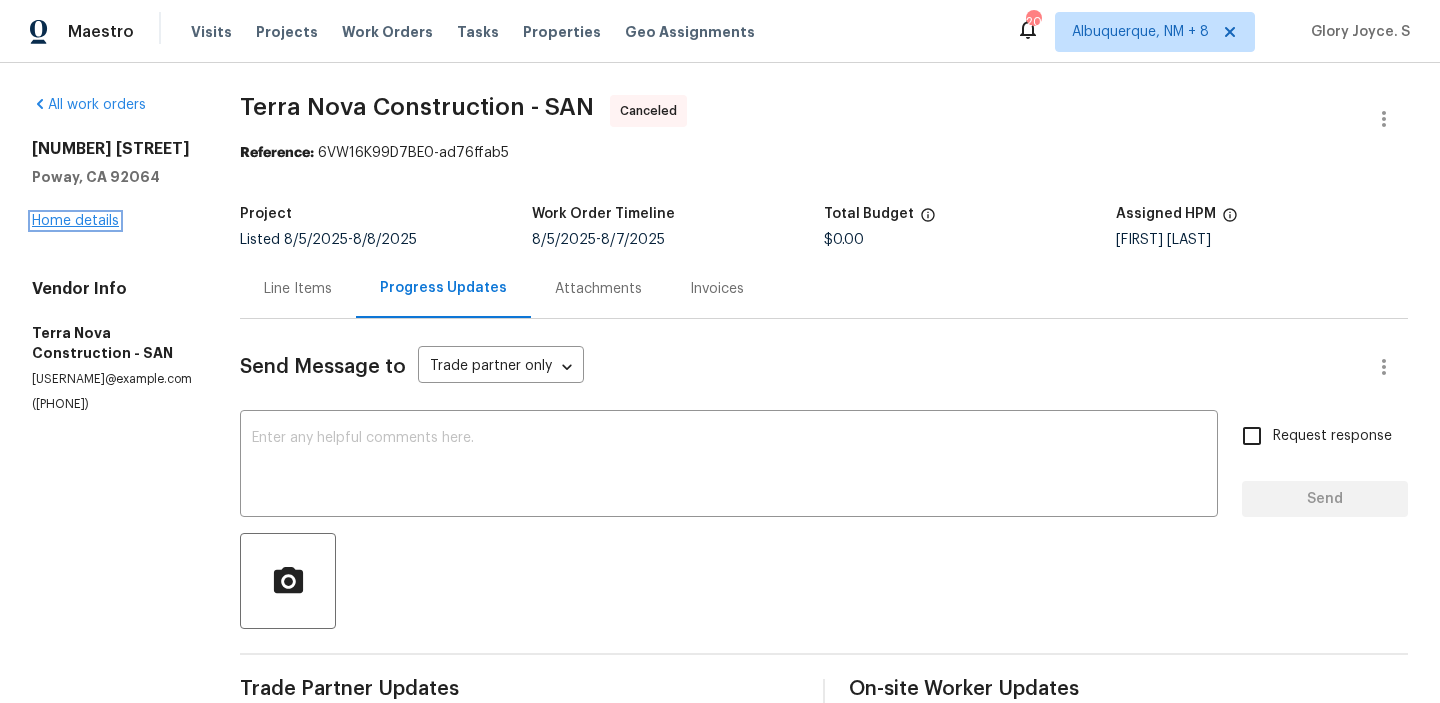 click on "Home details" at bounding box center (75, 221) 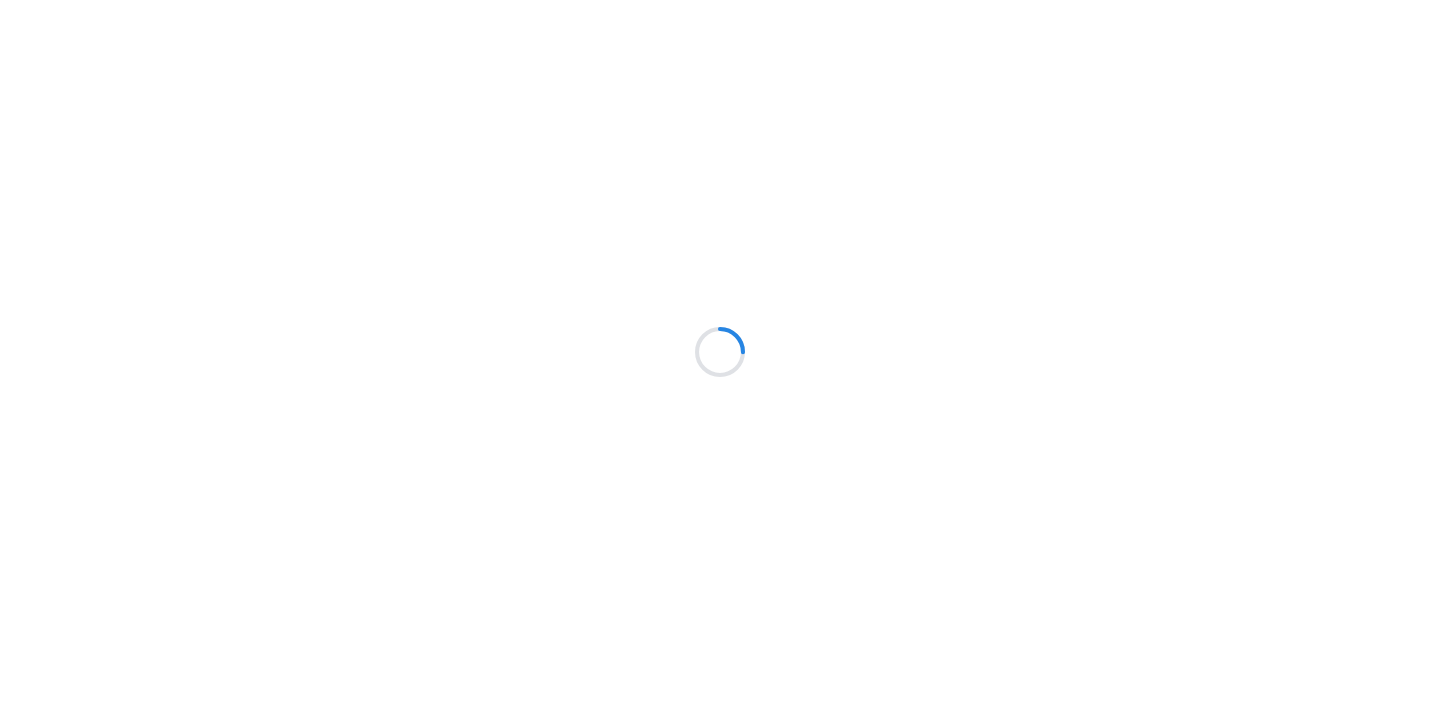 scroll, scrollTop: 0, scrollLeft: 0, axis: both 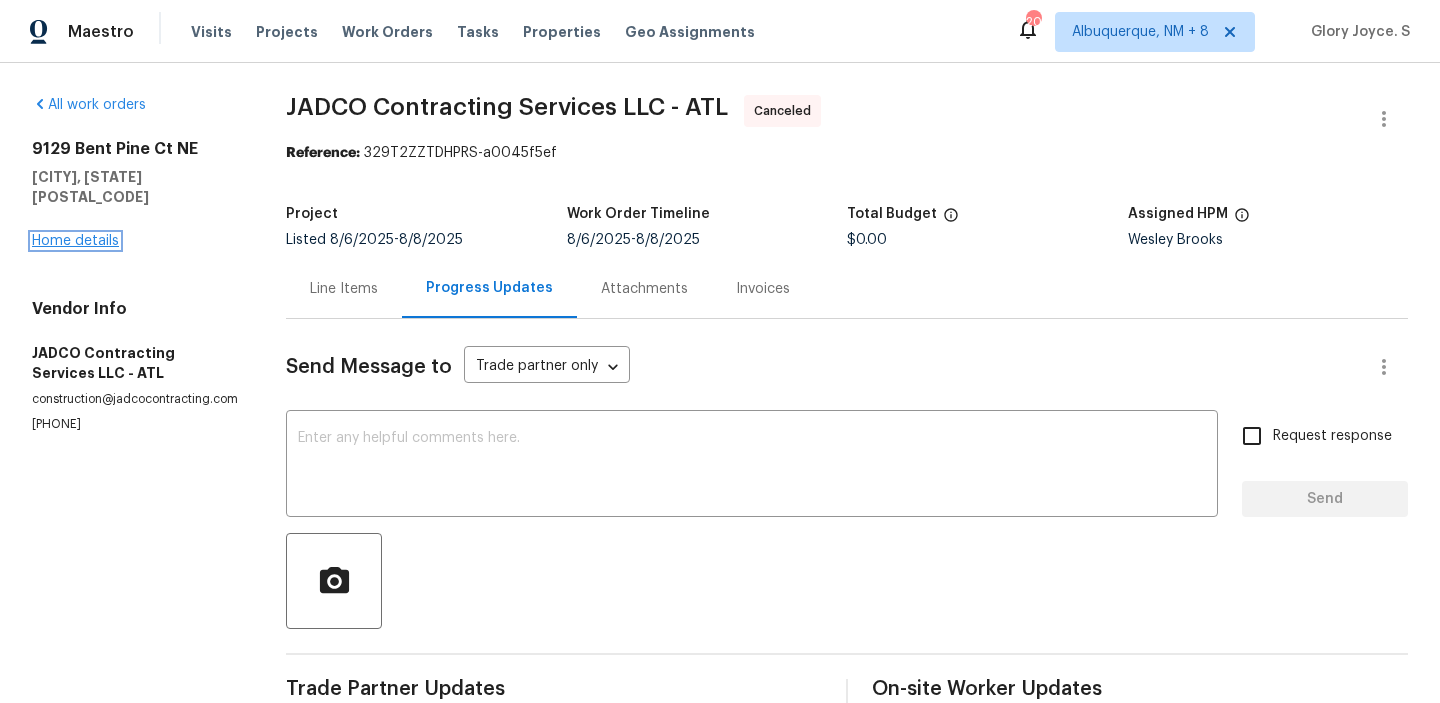 click on "Home details" at bounding box center [75, 241] 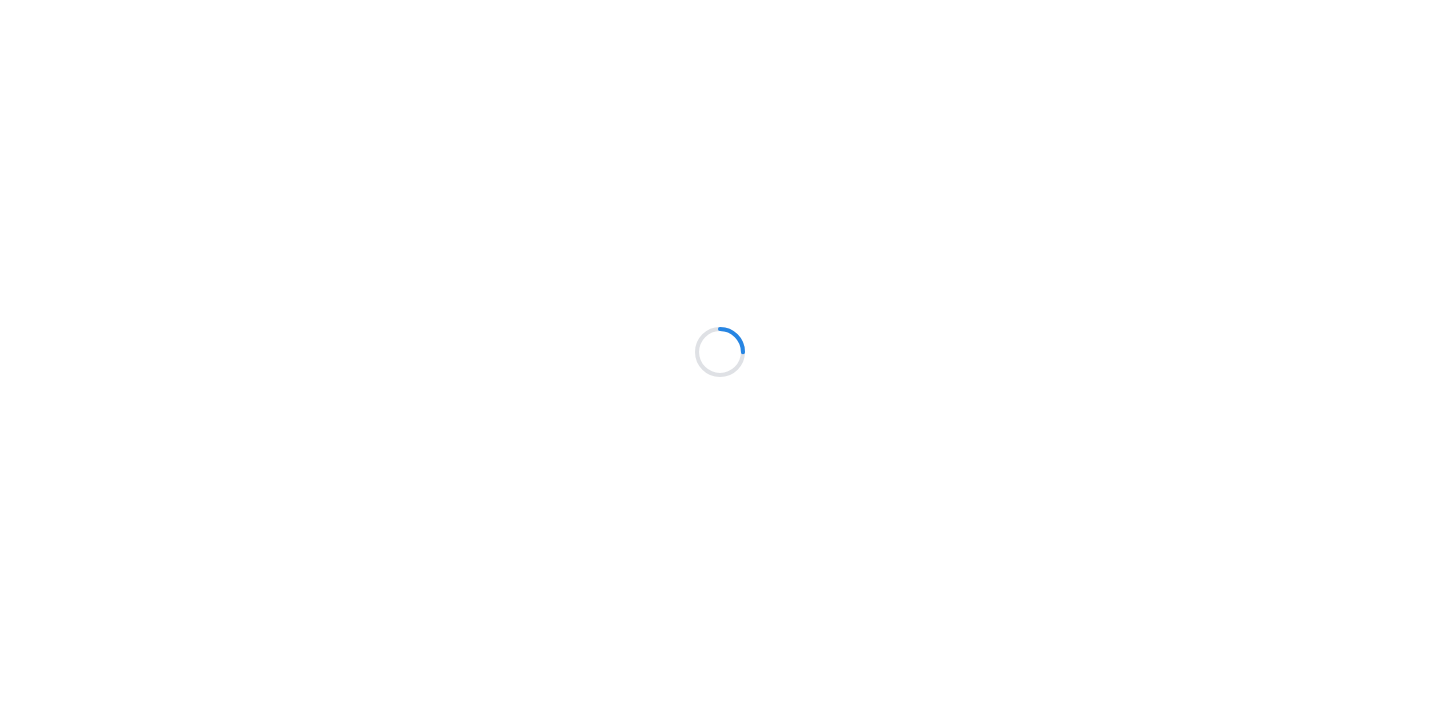 scroll, scrollTop: 0, scrollLeft: 0, axis: both 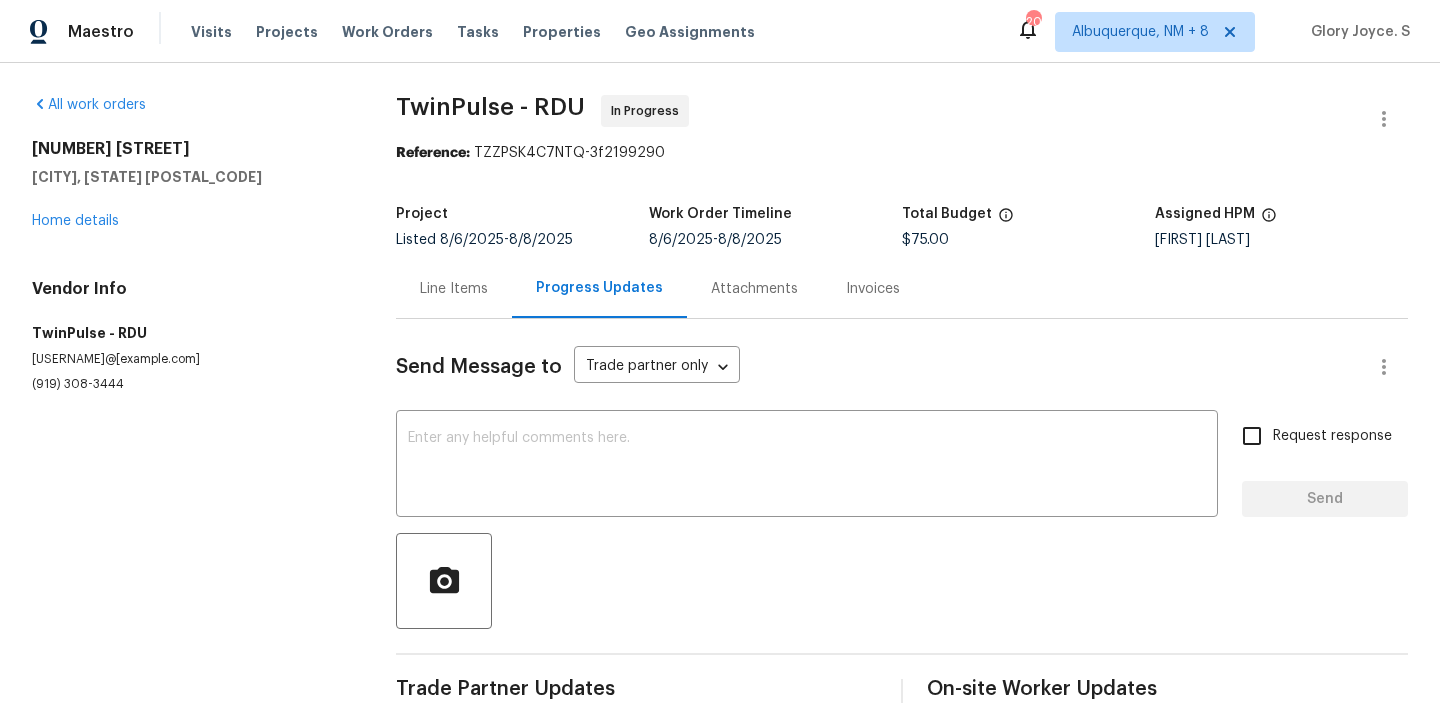 click on "Line Items" at bounding box center (454, 288) 